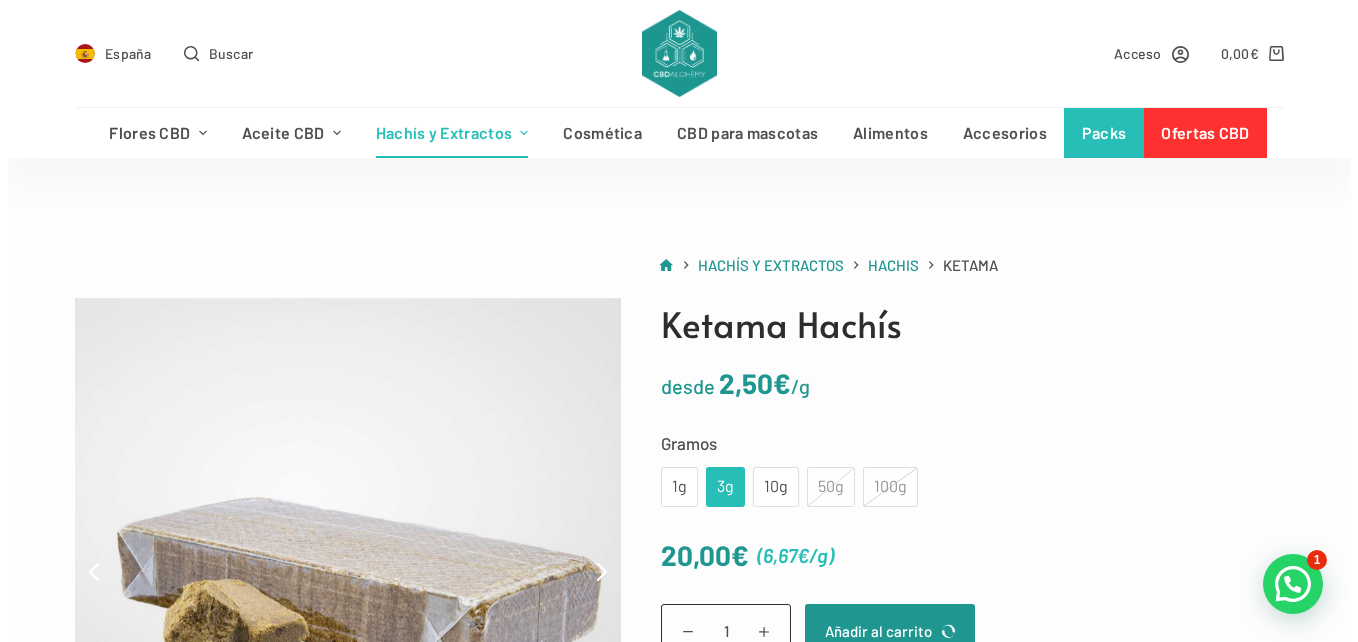 scroll, scrollTop: 33, scrollLeft: 0, axis: vertical 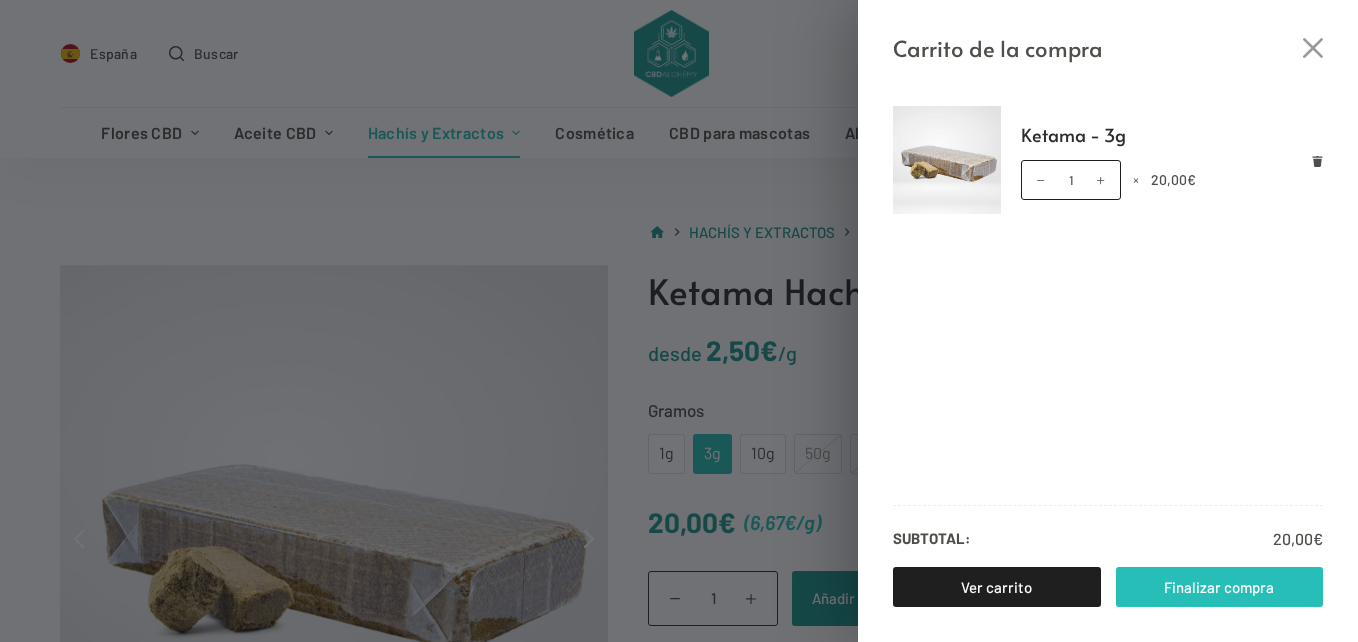click on "Finalizar compra" at bounding box center (1220, 587) 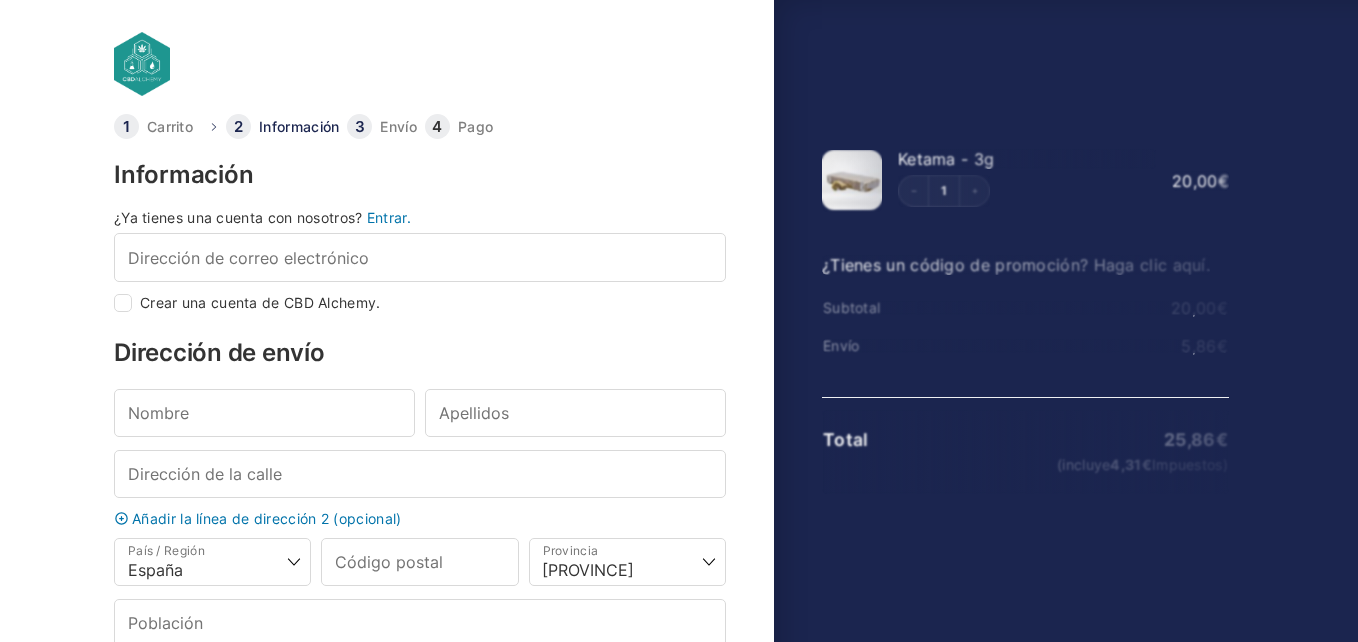 select on "B" 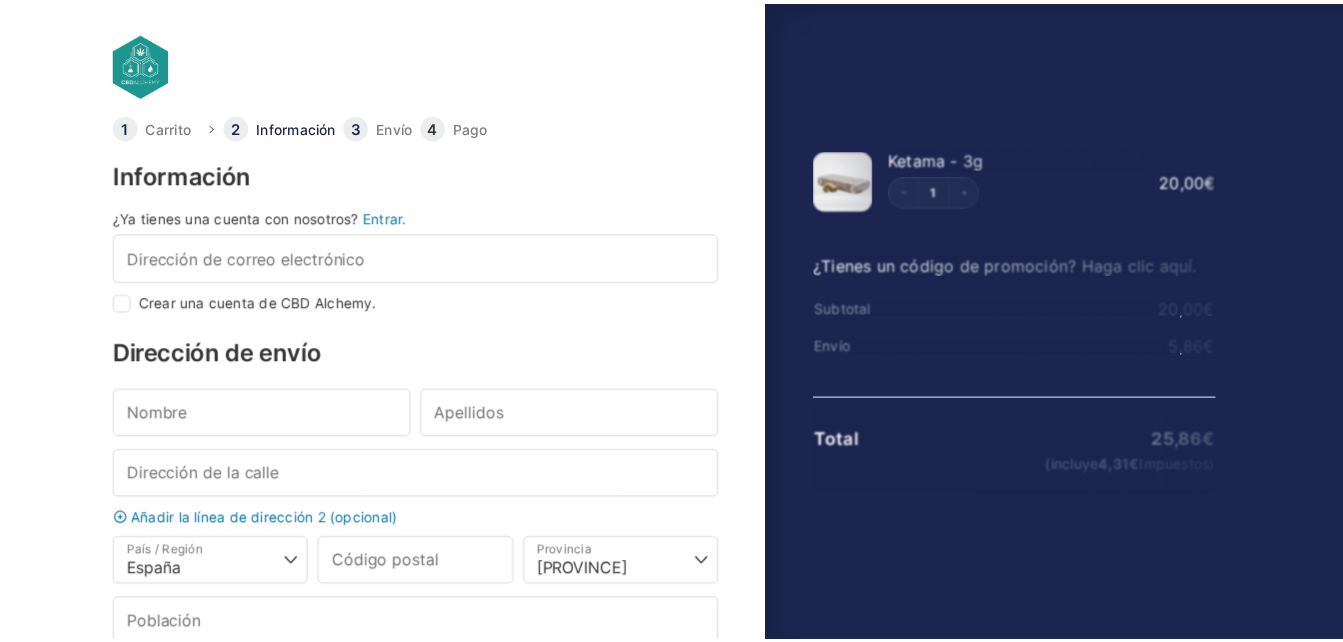 scroll, scrollTop: 0, scrollLeft: 0, axis: both 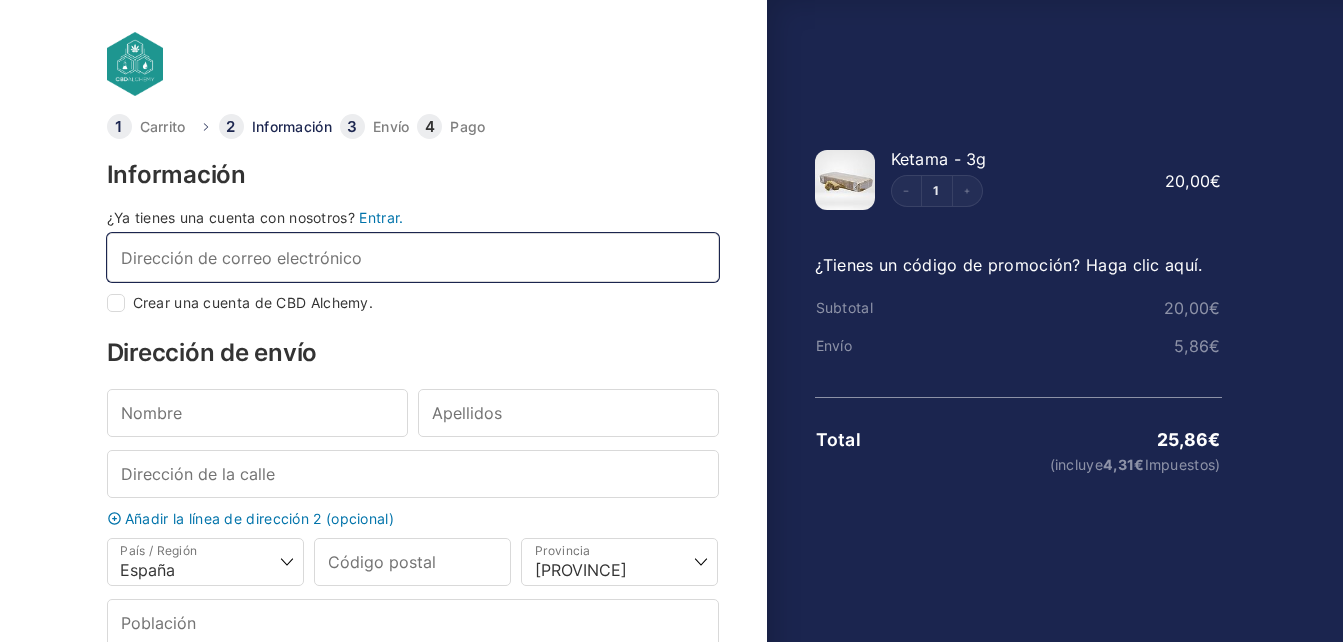 click on "Dirección de correo electrónico  *" at bounding box center (413, 257) 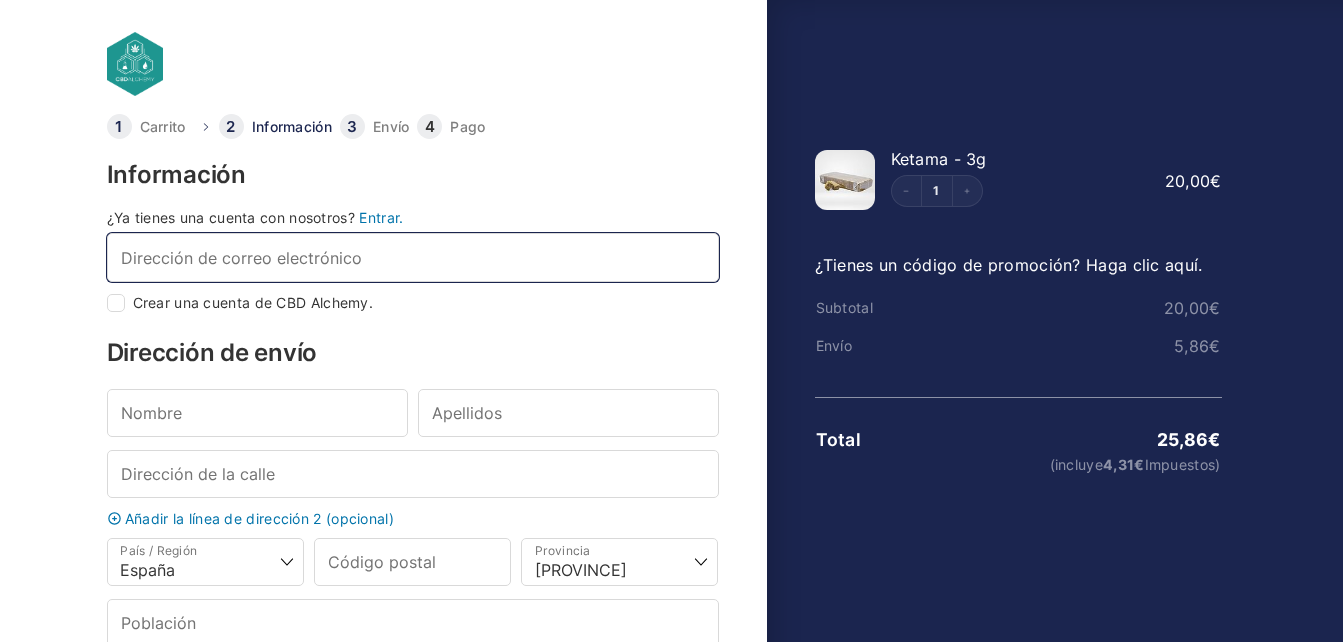type on "yusef9008001000@[DOMAIN]" 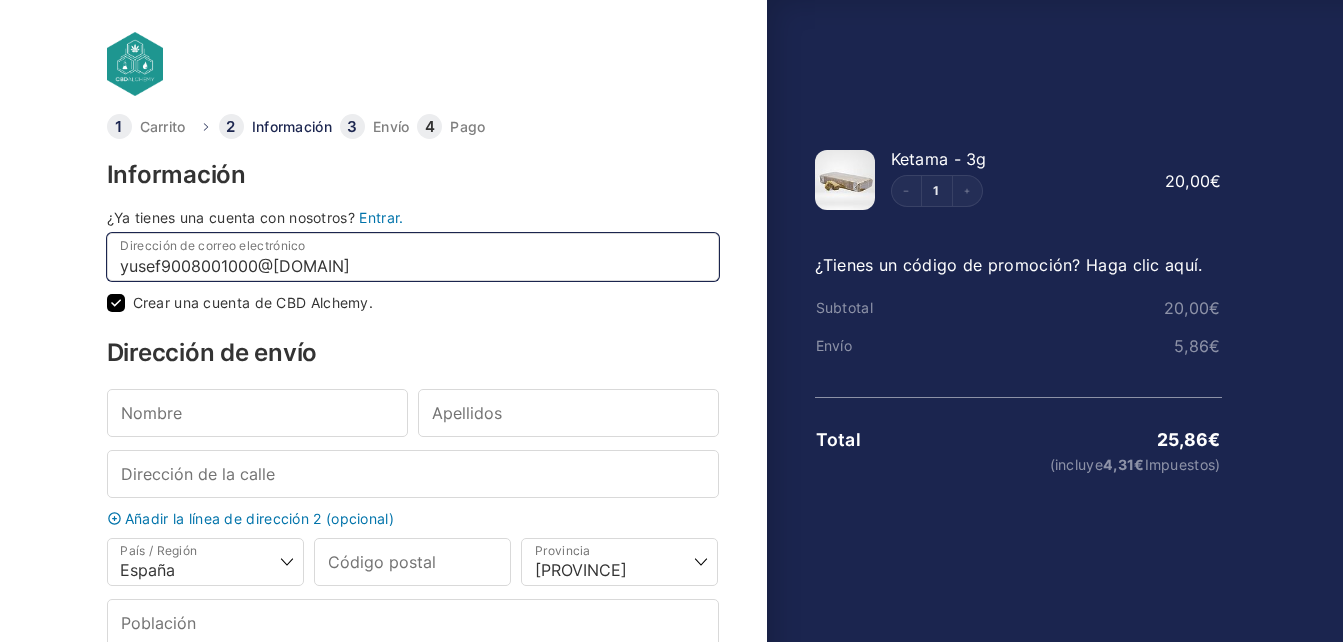 checkbox on "true" 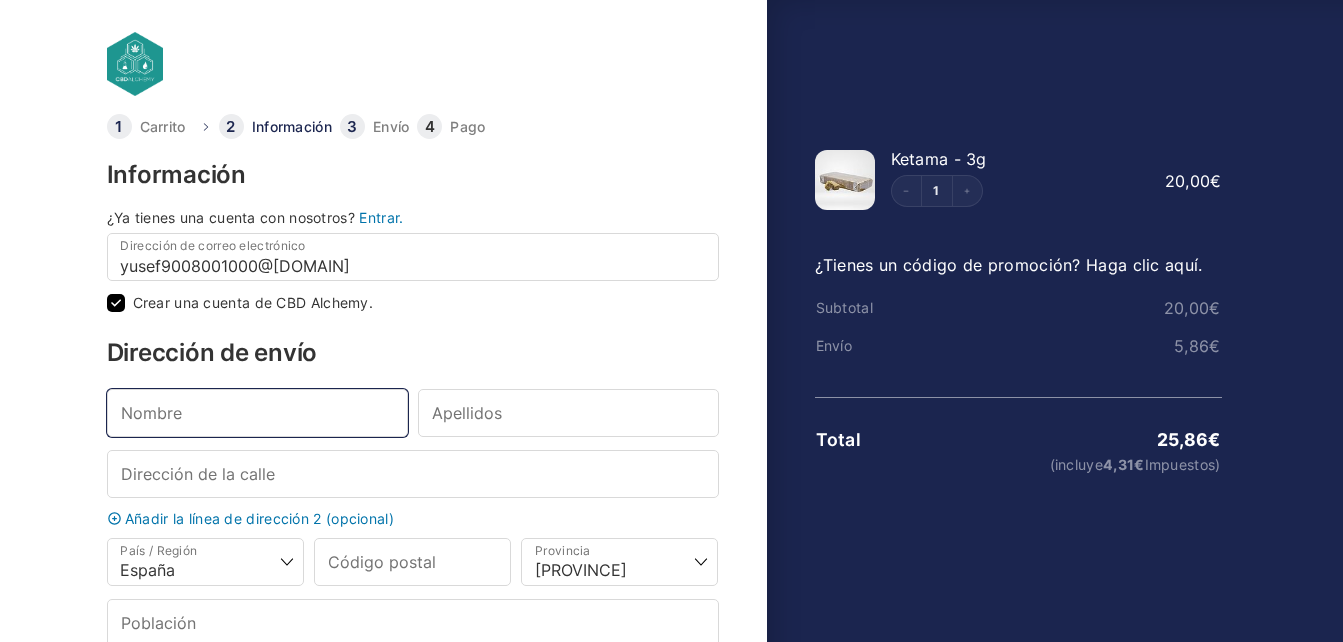 click on "Nombre  *" at bounding box center [257, 413] 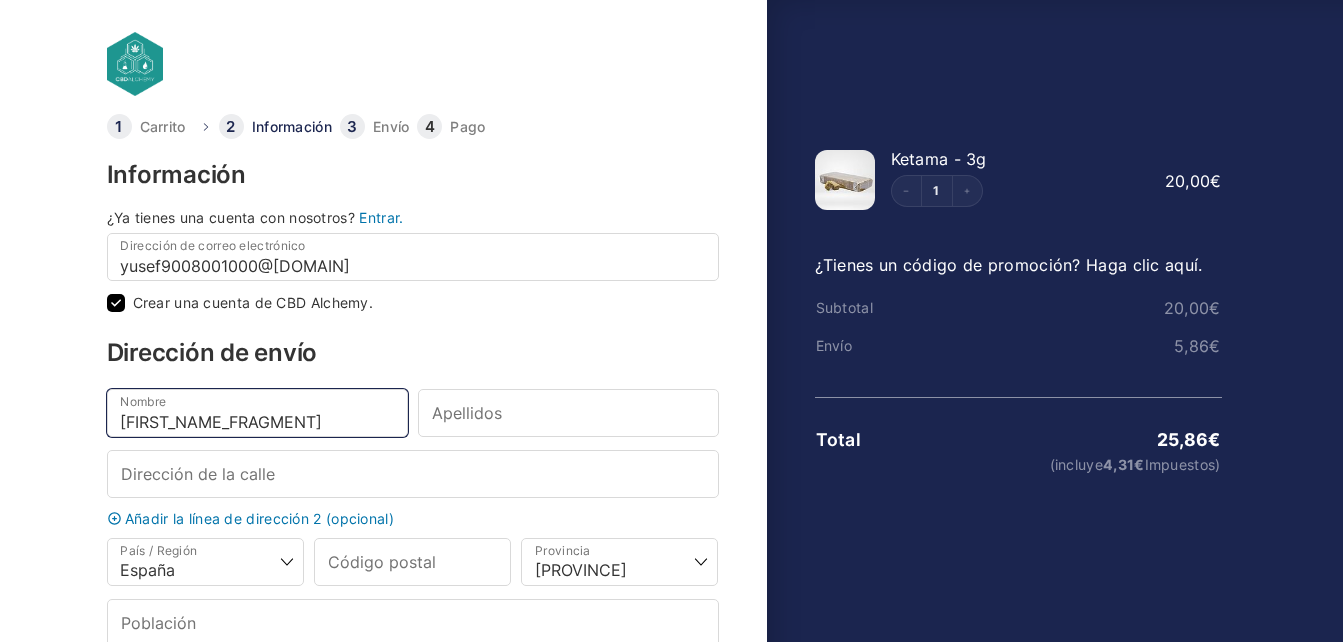type on "[FIRST_NAME_FRAGMENT]" 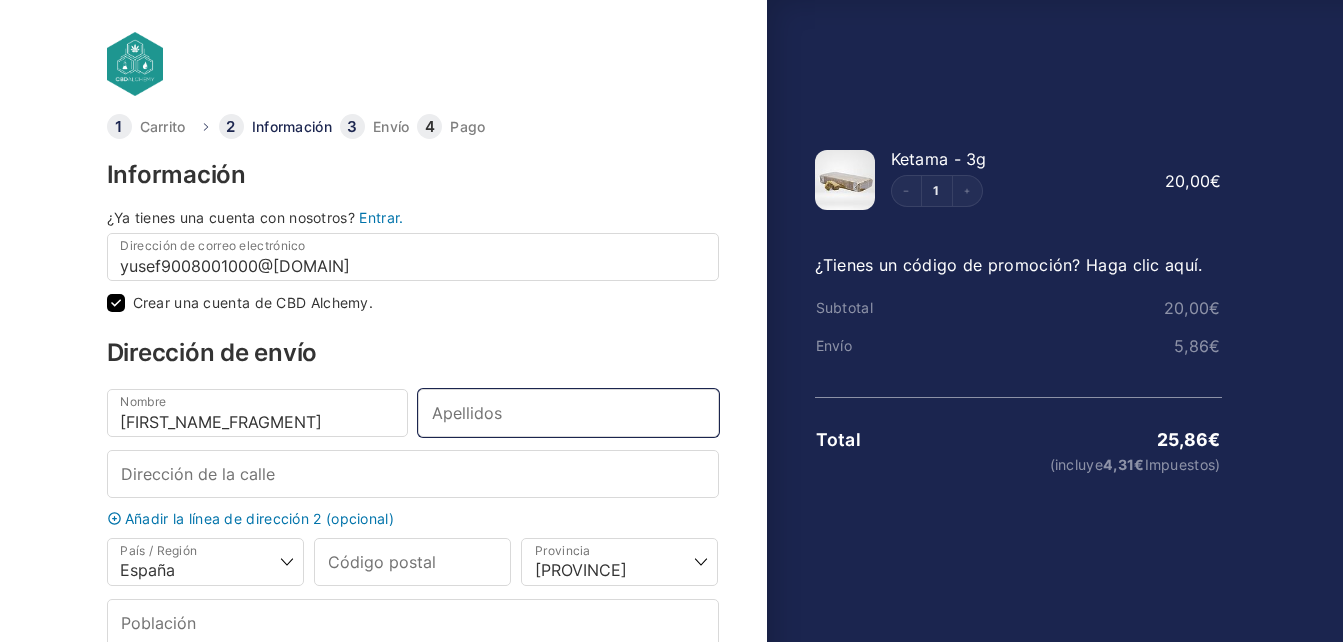 click on "Apellidos *" at bounding box center [568, 413] 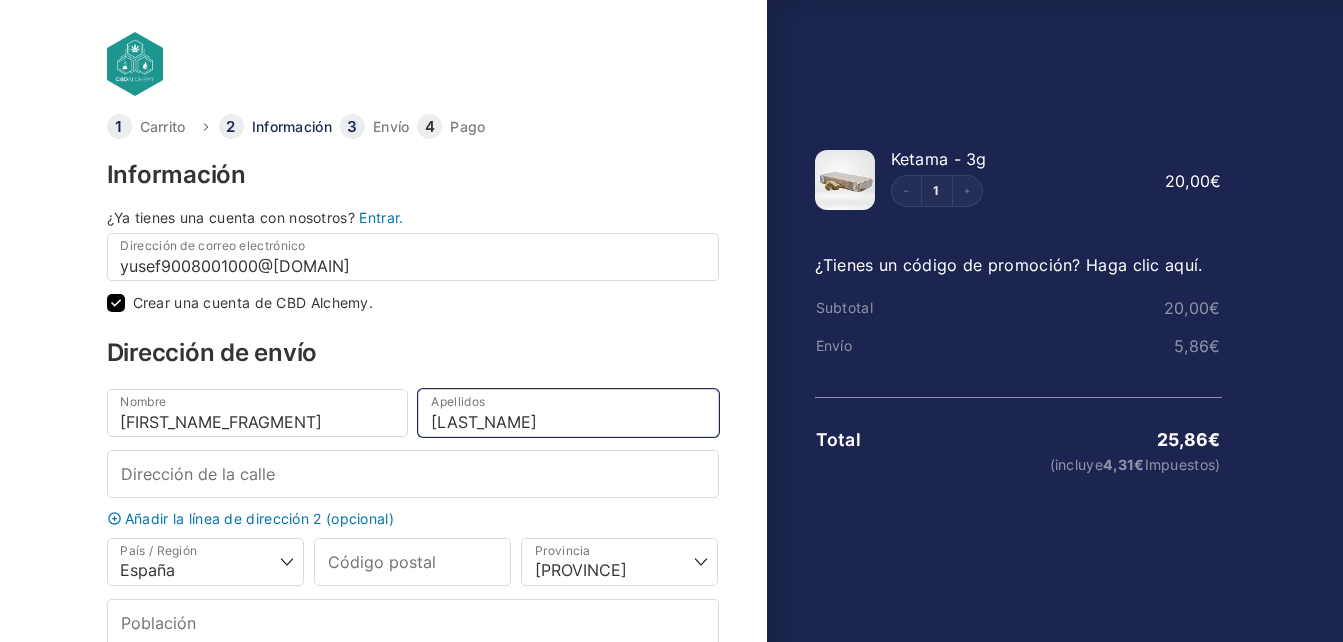 type on "[LAST_NAME]" 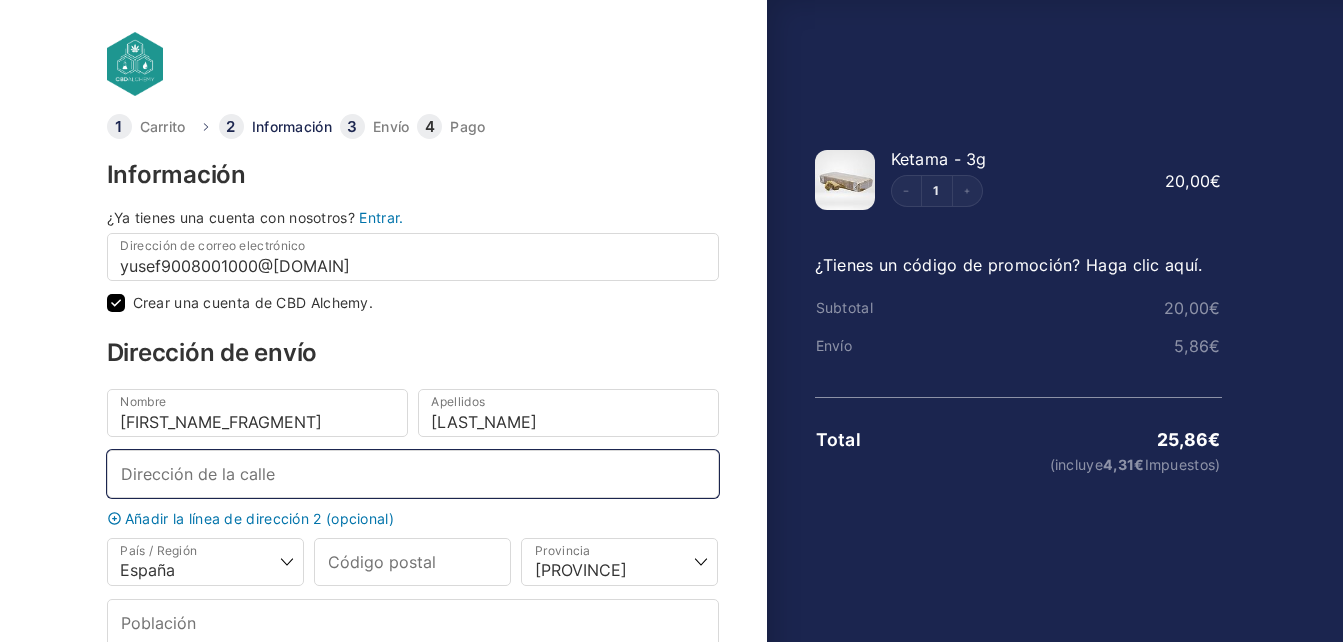 click on "Dirección de la calle   *" at bounding box center (413, 474) 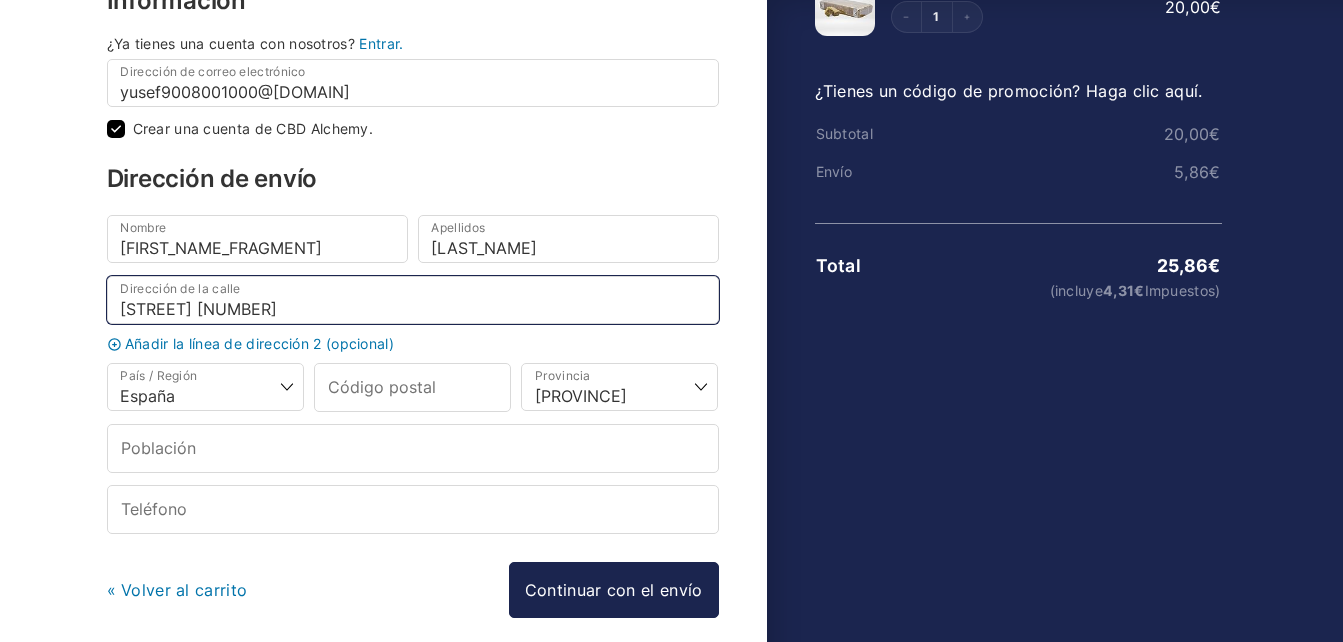 scroll, scrollTop: 217, scrollLeft: 0, axis: vertical 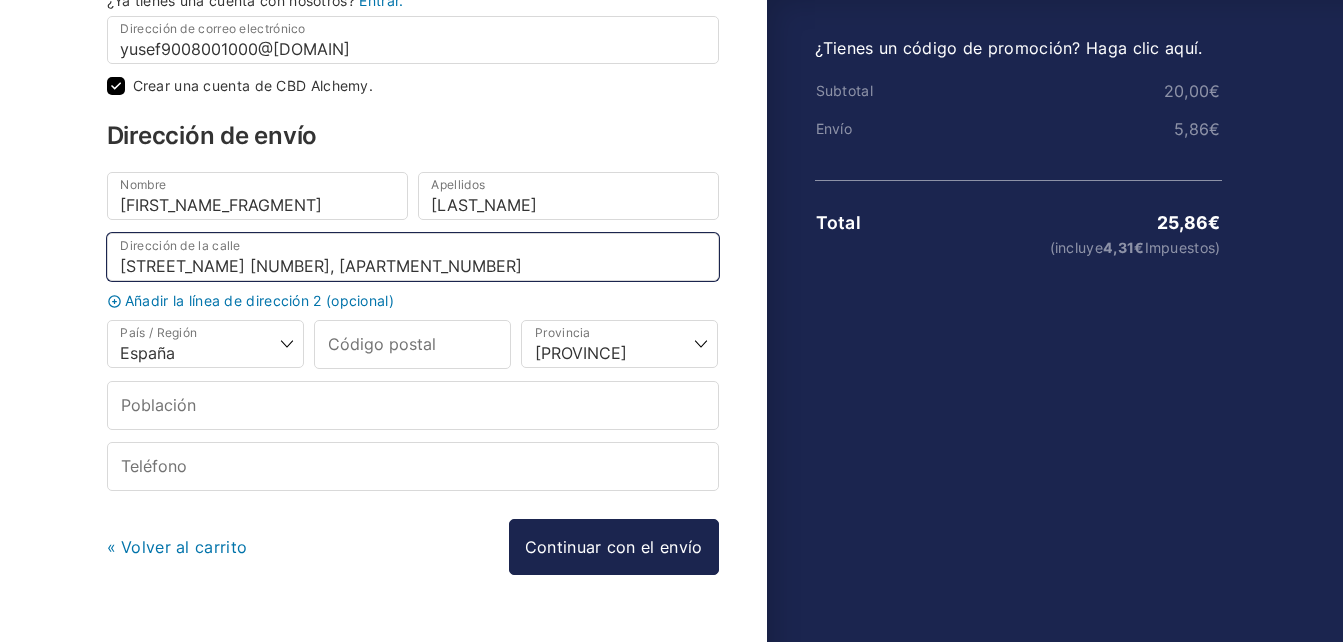 type on "[STREET_NAME] [NUMBER], [APARTMENT_NUMBER]" 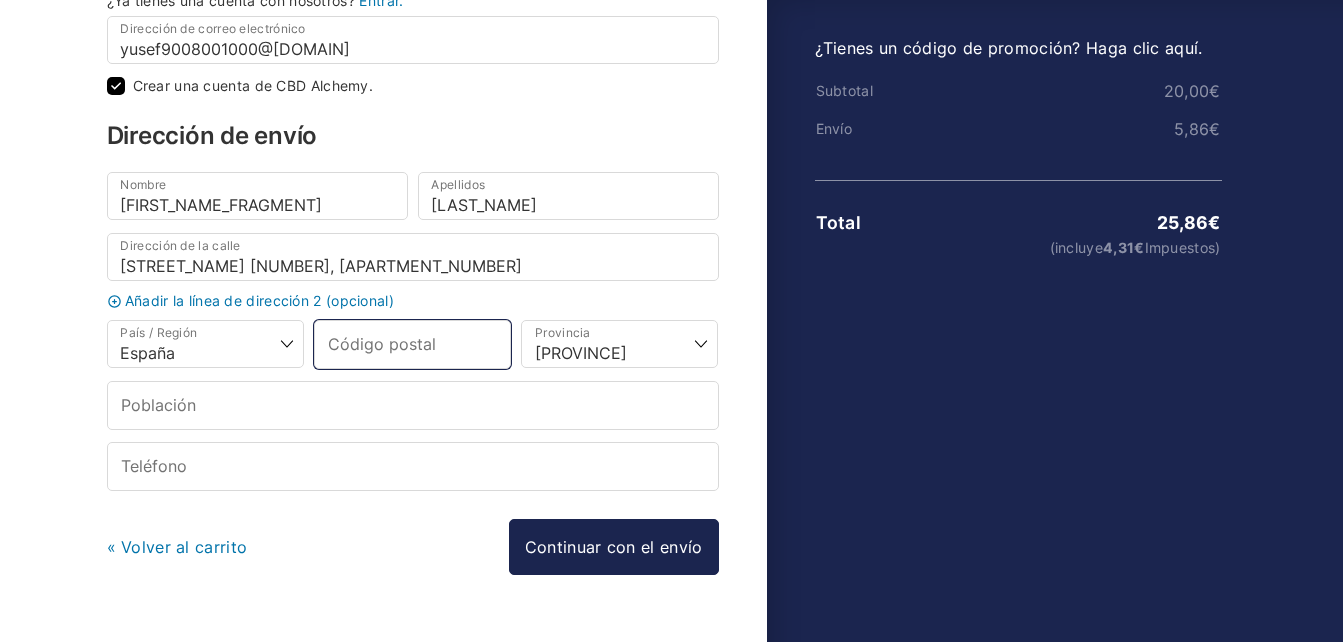 click on "Código postal   *" at bounding box center (412, 344) 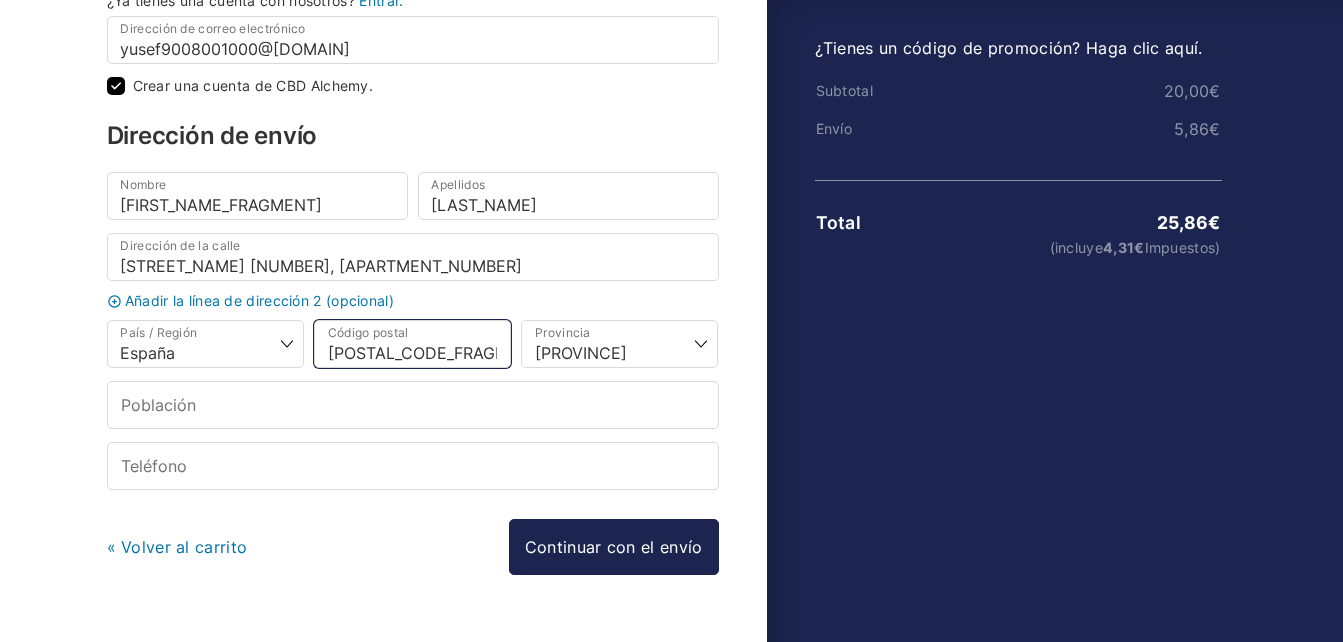 type on "[POSTAL_CODE]" 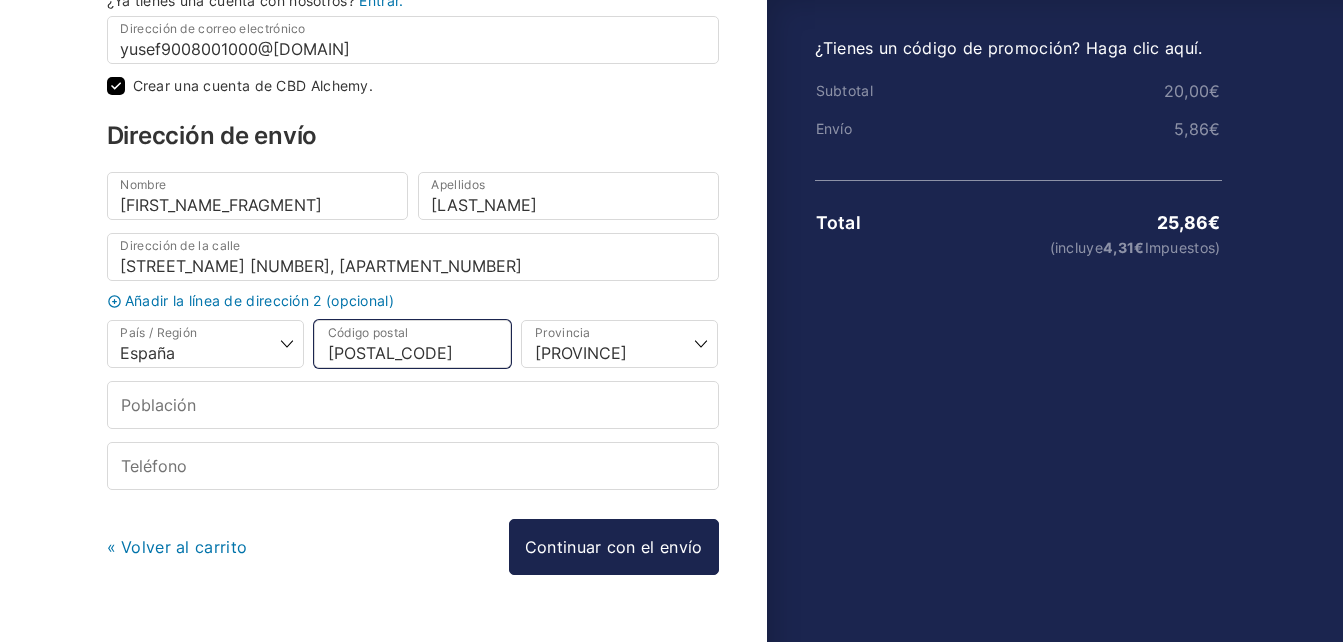 select 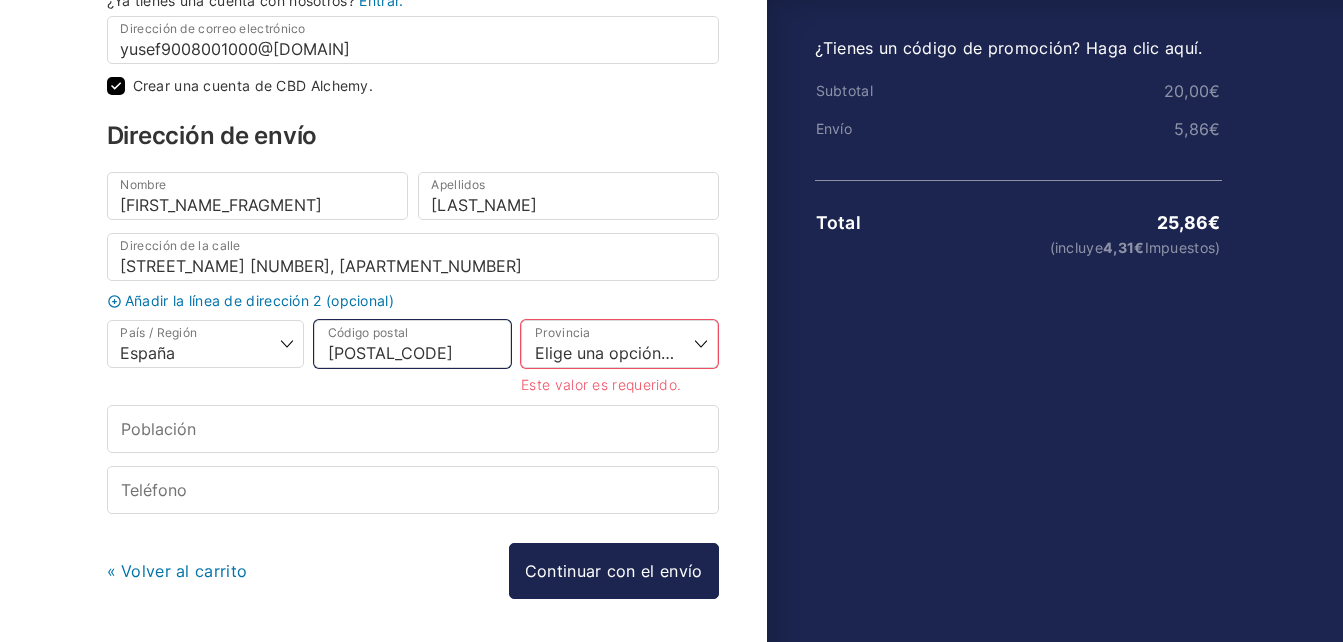 type on "[POSTAL_CODE]" 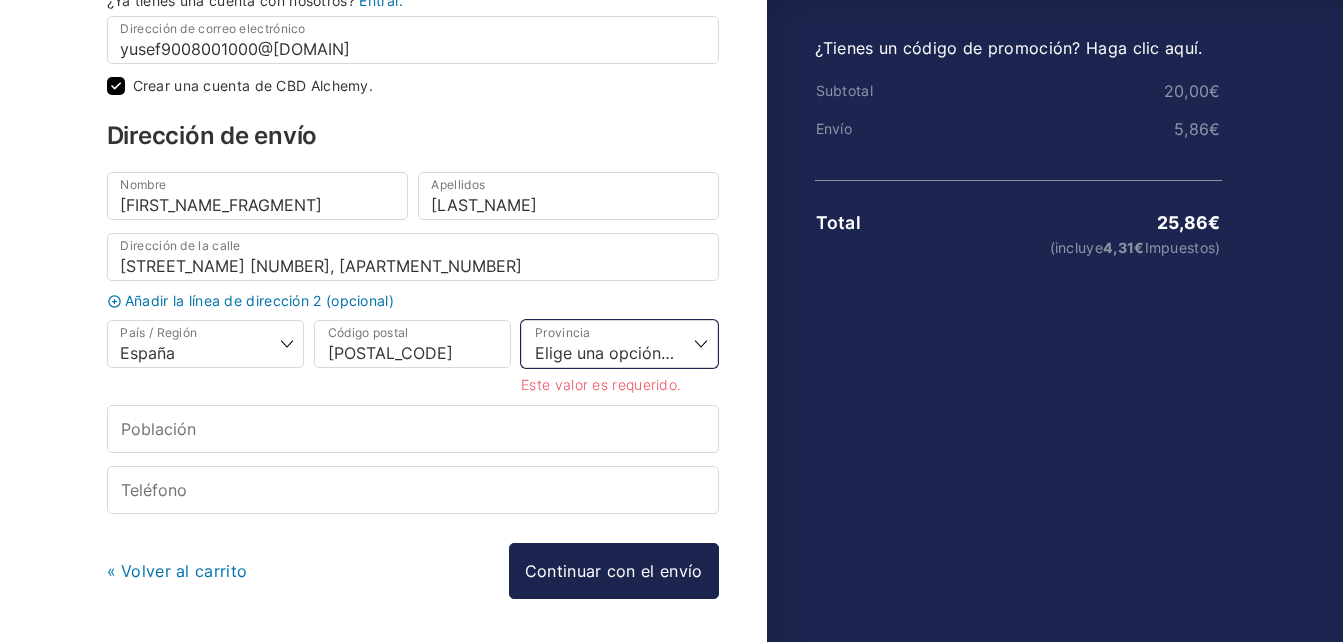 click on "Elige una opción… La Coruña Álava Albacete Alicante Almería Asturias Ávila Badajoz Baleares Barcelona Burgos Cáceres Cádiz Cantabria Castellón Ceuta Ciudad Real Córdoba Cuenca Gerona Granada Guadalajara Guipúzcoa Huelva Huesca Jaén La Rioja Las Palmas León Lérida Lugo Madrid Málaga Melilla Murcia Navarra Orense Palencia Pontevedra Salamanca Santa Cruz de Tenerife Segovia Sevilla Soria Tarragona Teruel Toledo Valencia Valladolid Vizcaya Zamora Zaragoza" at bounding box center (619, 344) 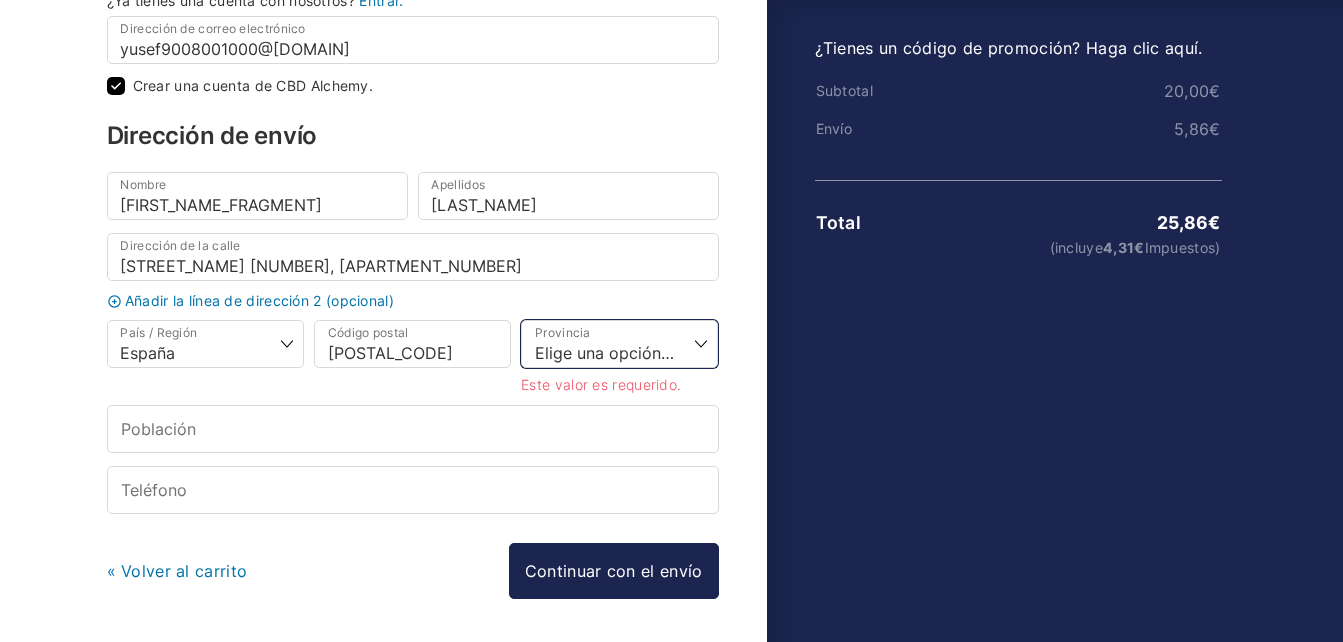 select on "SS" 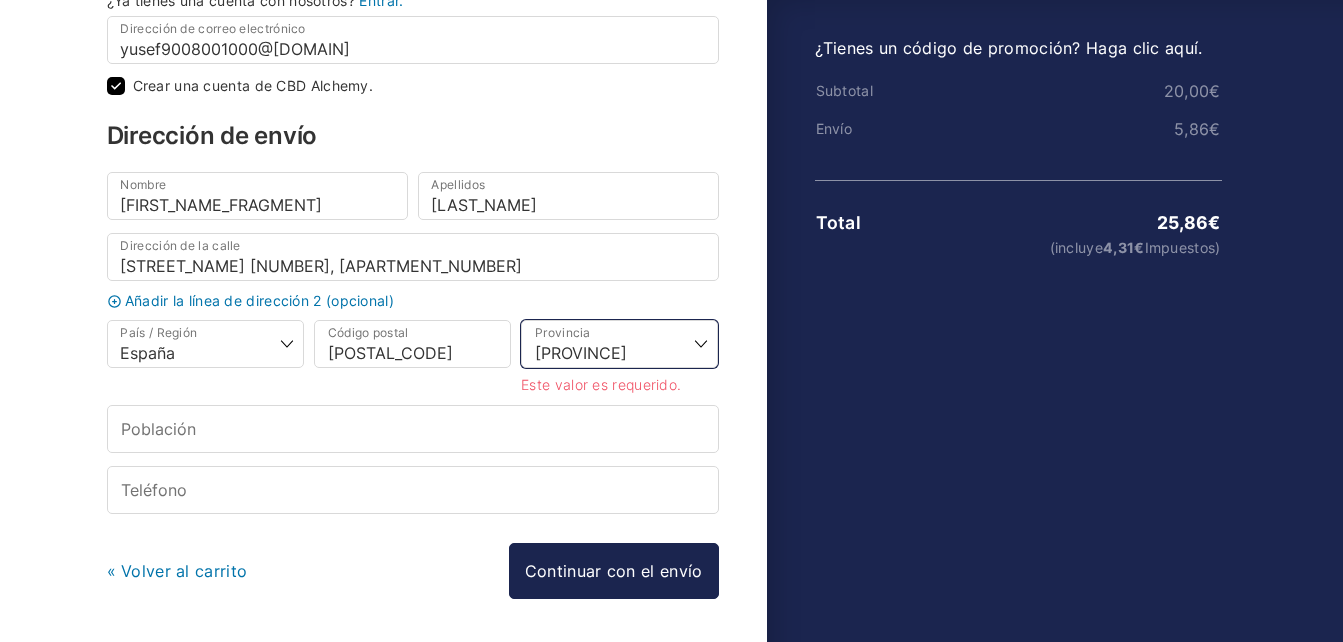 click on "Elige una opción… La Coruña Álava Albacete Alicante Almería Asturias Ávila Badajoz Baleares Barcelona Burgos Cáceres Cádiz Cantabria Castellón Ceuta Ciudad Real Córdoba Cuenca Gerona Granada Guadalajara Guipúzcoa Huelva Huesca Jaén La Rioja Las Palmas León Lérida Lugo Madrid Málaga Melilla Murcia Navarra Orense Palencia Pontevedra Salamanca Santa Cruz de Tenerife Segovia Sevilla Soria Tarragona Teruel Toledo Valencia Valladolid Vizcaya Zamora Zaragoza" at bounding box center (619, 344) 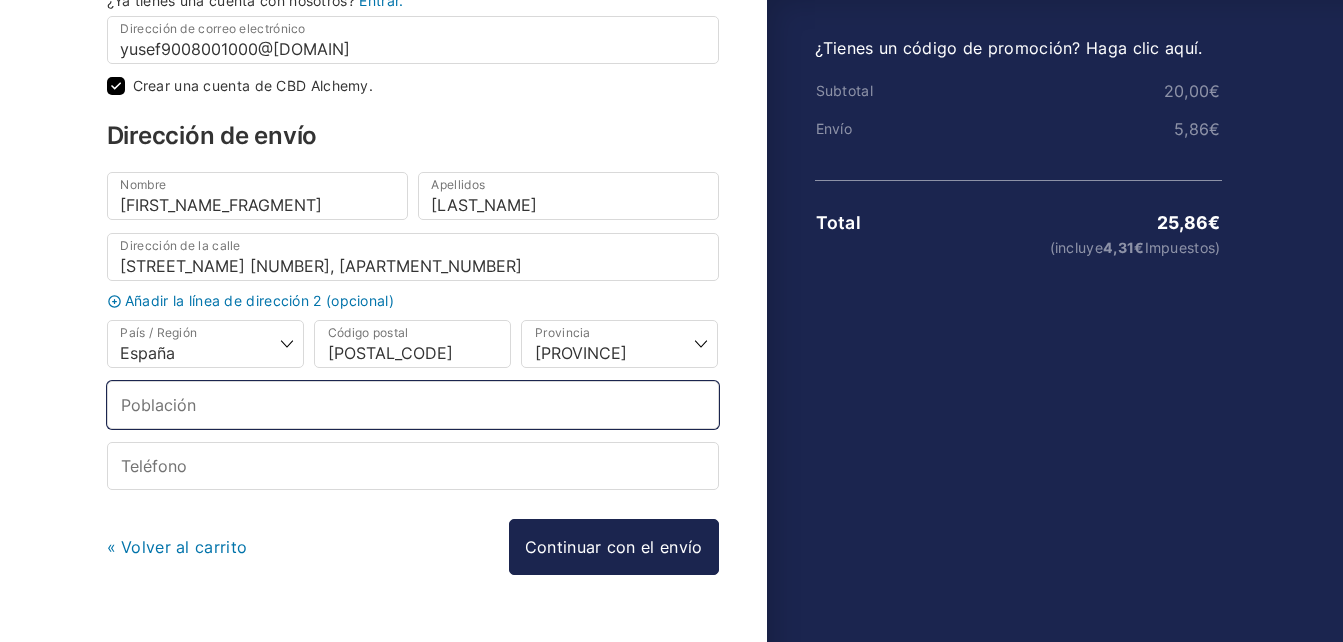 click on "Población   *" at bounding box center [413, 405] 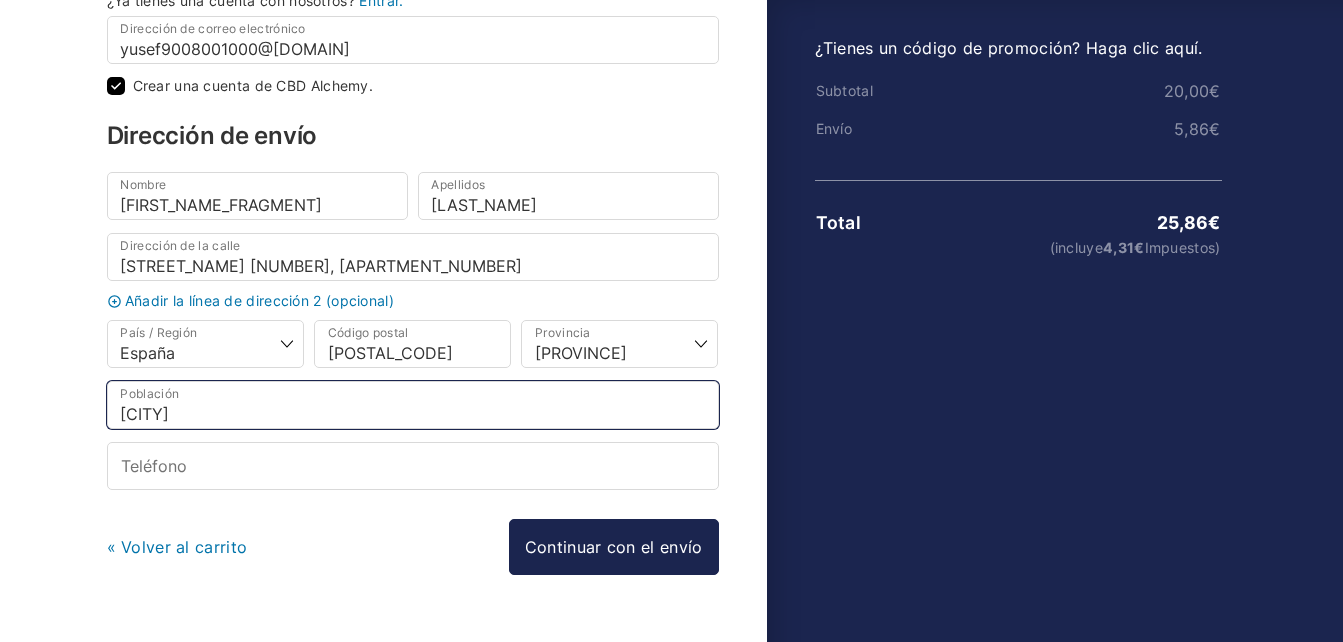 type on "[CITY]" 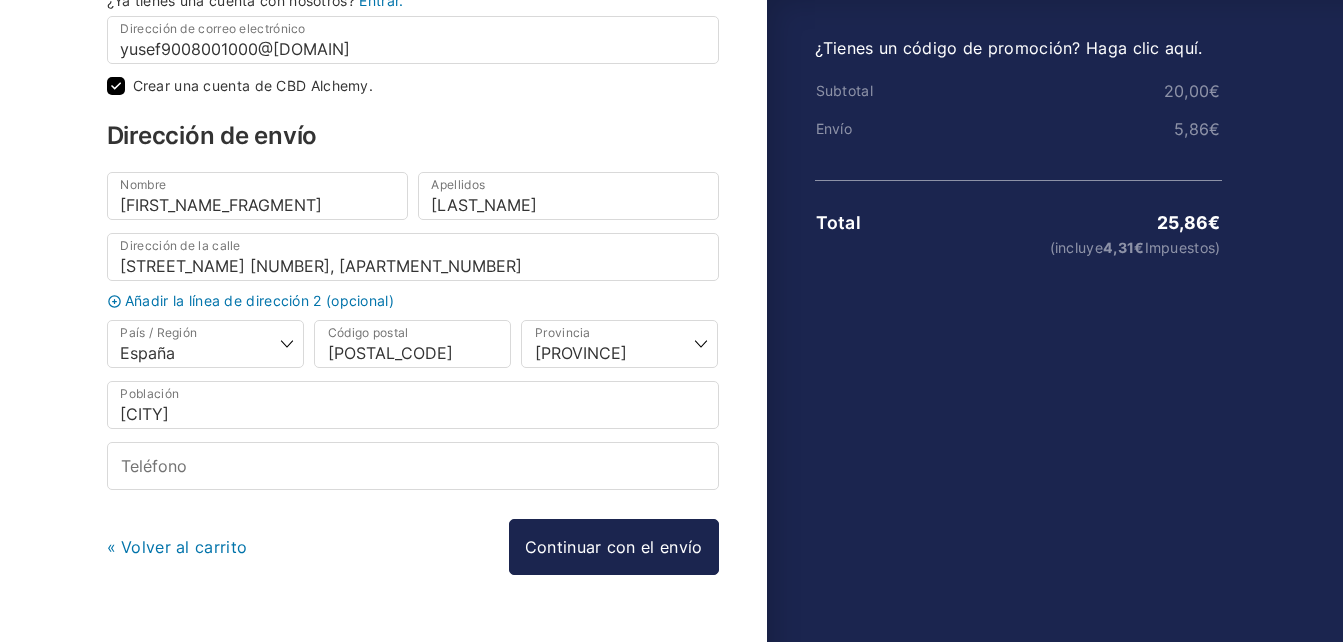 click on "Dirección de envío
Nombre	 * [FIRST_NAME] Apellidos	 * [LAST_NAME]
Dirección de la calle	 * [STREET_NAME] [NUMBER], [APARTMENT_NUMBER]
Añadir la línea de dirección 2 (opcional)	 Apartamento, habitación, escalera, etc.	 	 (opcional)
País / Región	 * Selecciona un país/región… Alemania Austria Bulgaria Bélgica Chipre Croacia Dinamarca Eslovenia España Estonia Finlandia Francia Grecia Hungría Italia Letonia Luxemburgo Malta Países Bajos Polonia Portugal República Checa Rumania Suecia Código postal 	 * [POSTAL_CODE] Provincia 	 * Elige una opción… La Coruña Álava Albacete Alicante Almería Asturias Ávila Badajoz Baleares Barcelona Burgos Cáceres Cádiz Cantabria Castellón Ceuta Ciudad Real Córdoba Cuenca Lugo" at bounding box center [413, 292] 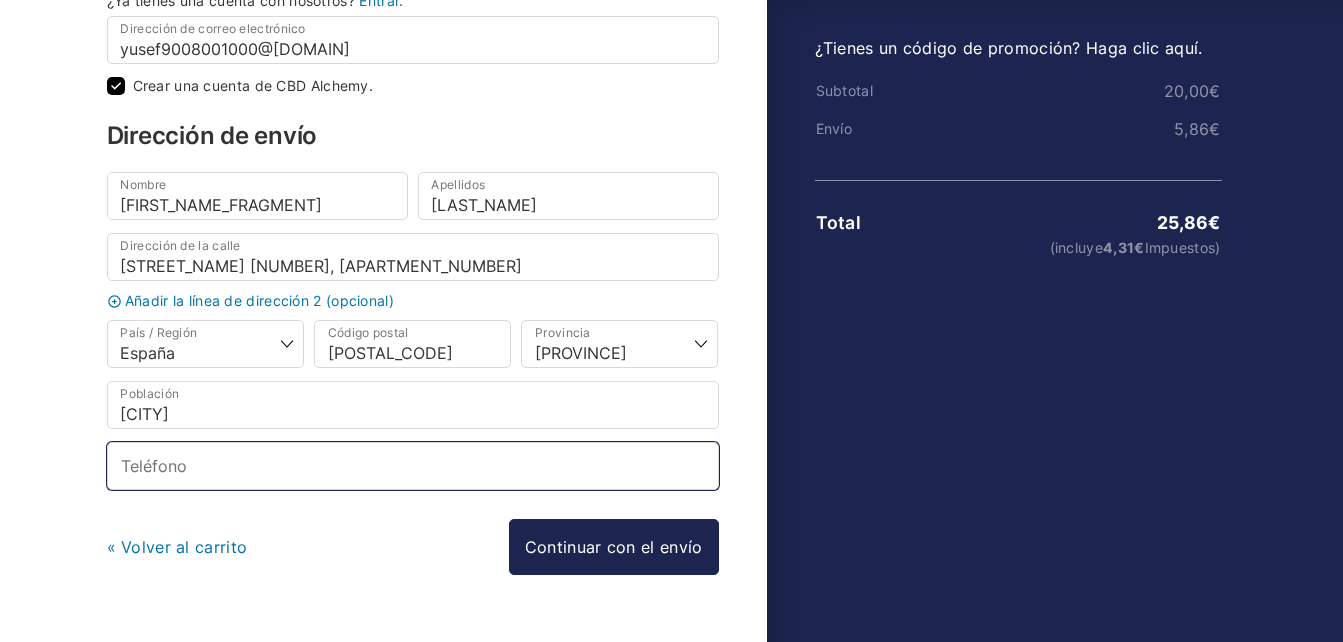 click on "Teléfono  *" at bounding box center [413, 466] 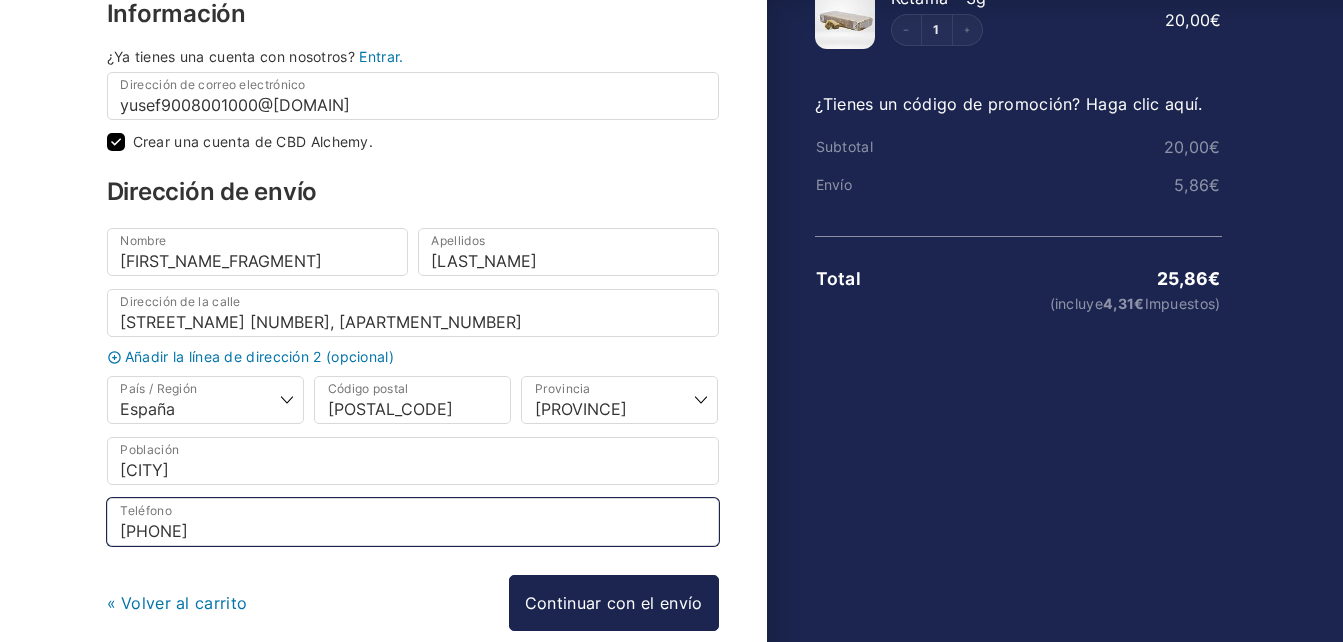 scroll, scrollTop: 183, scrollLeft: 0, axis: vertical 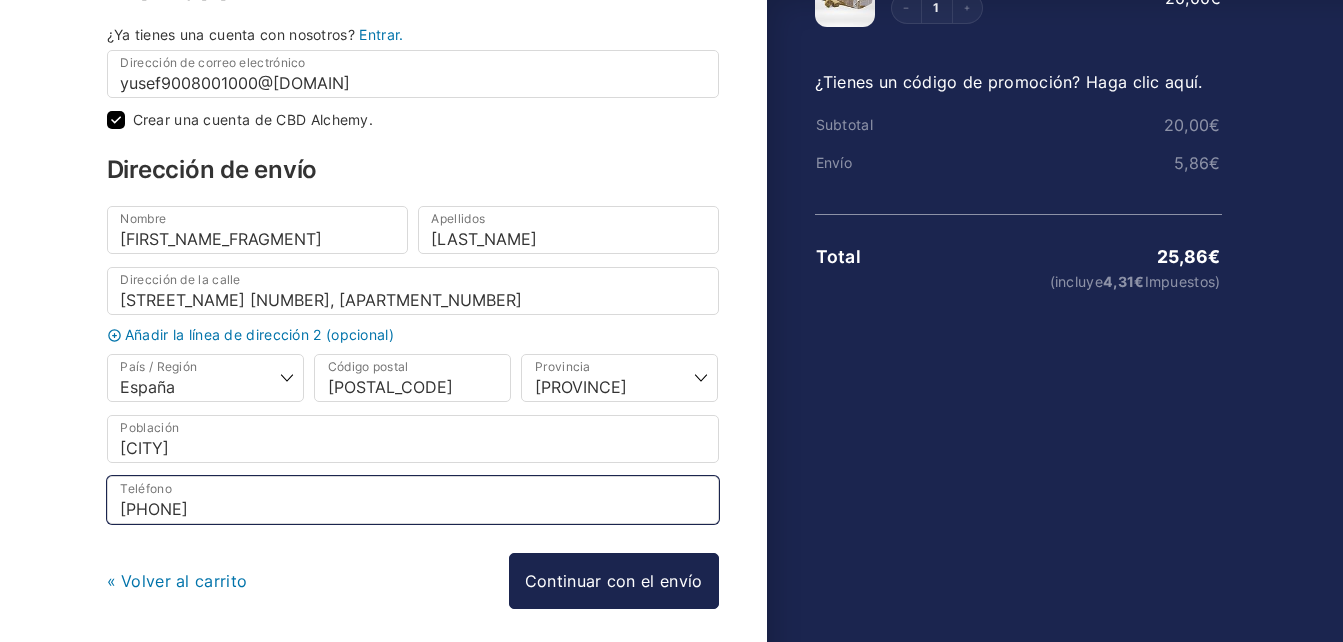 type on "[PHONE]" 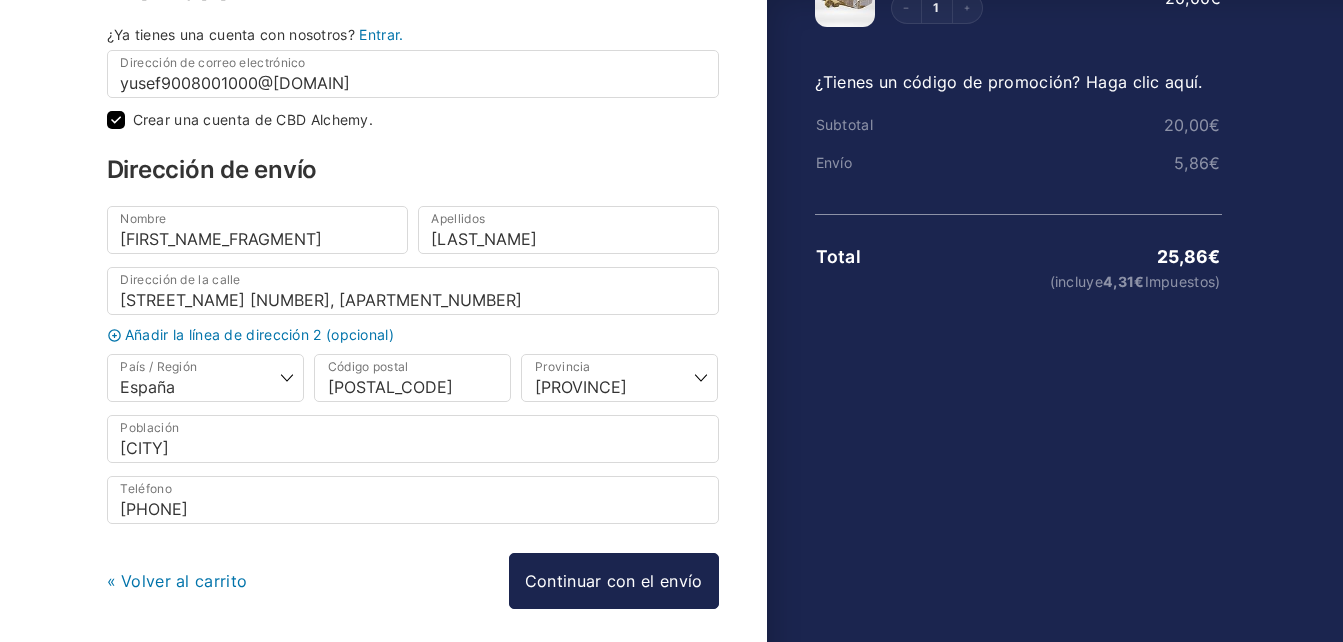 click on "Crear una cuenta de CBD Alchemy." at bounding box center (116, 120) 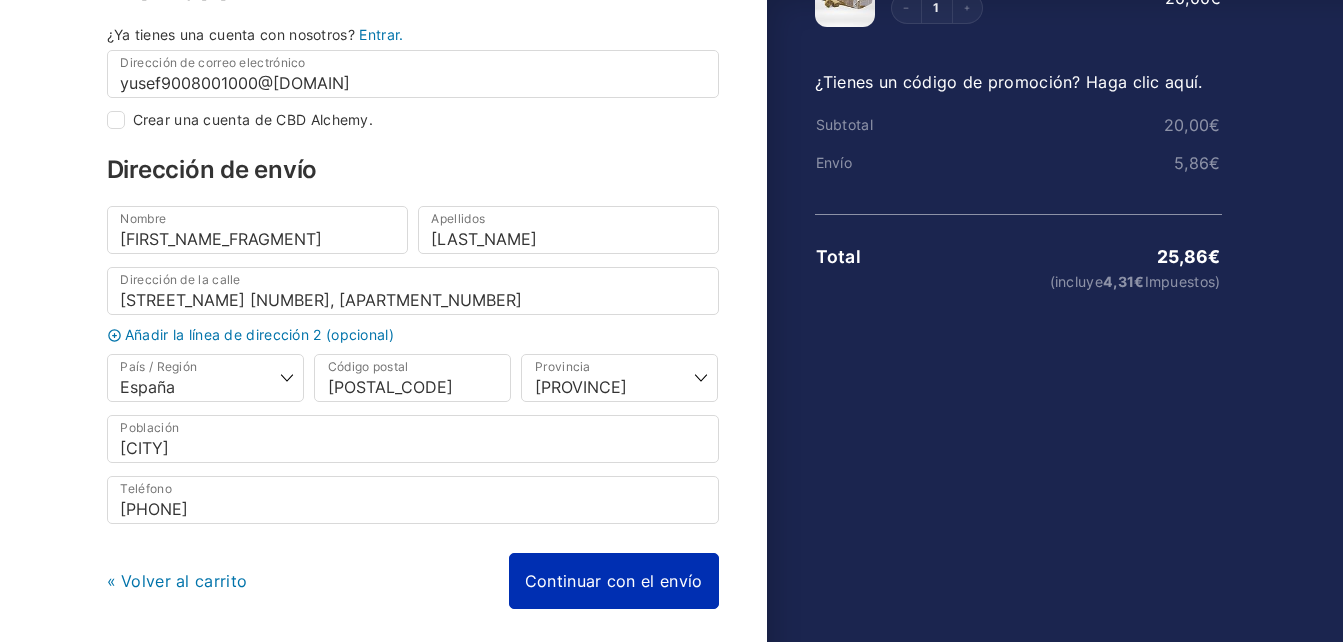 click on "Continuar con el envío" at bounding box center (614, 581) 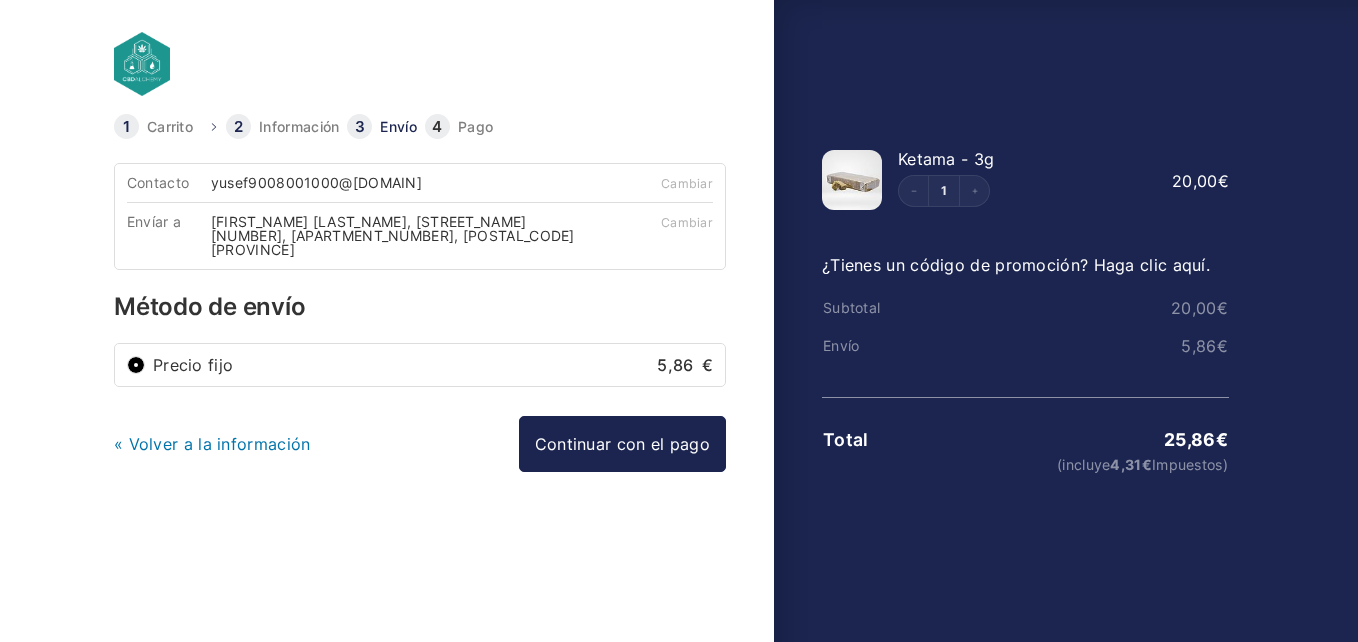 click on "Precio fijo 5,86 €" at bounding box center (420, 365) 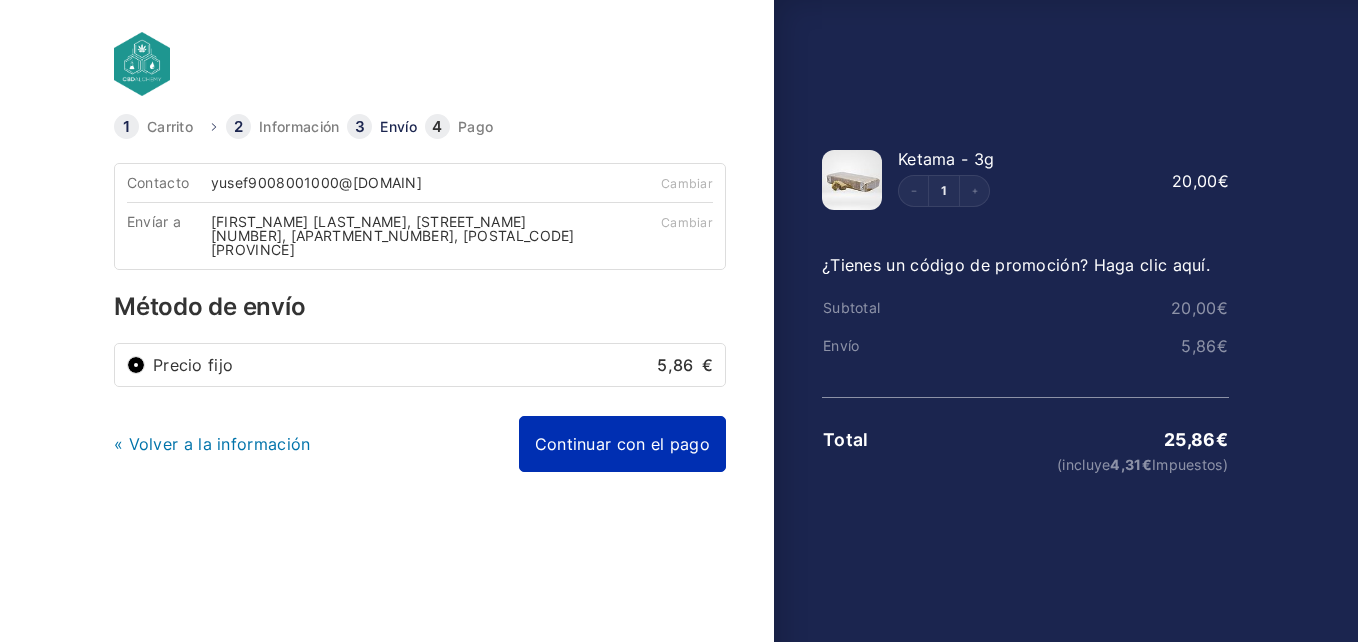 click on "Continuar con el pago" at bounding box center (622, 444) 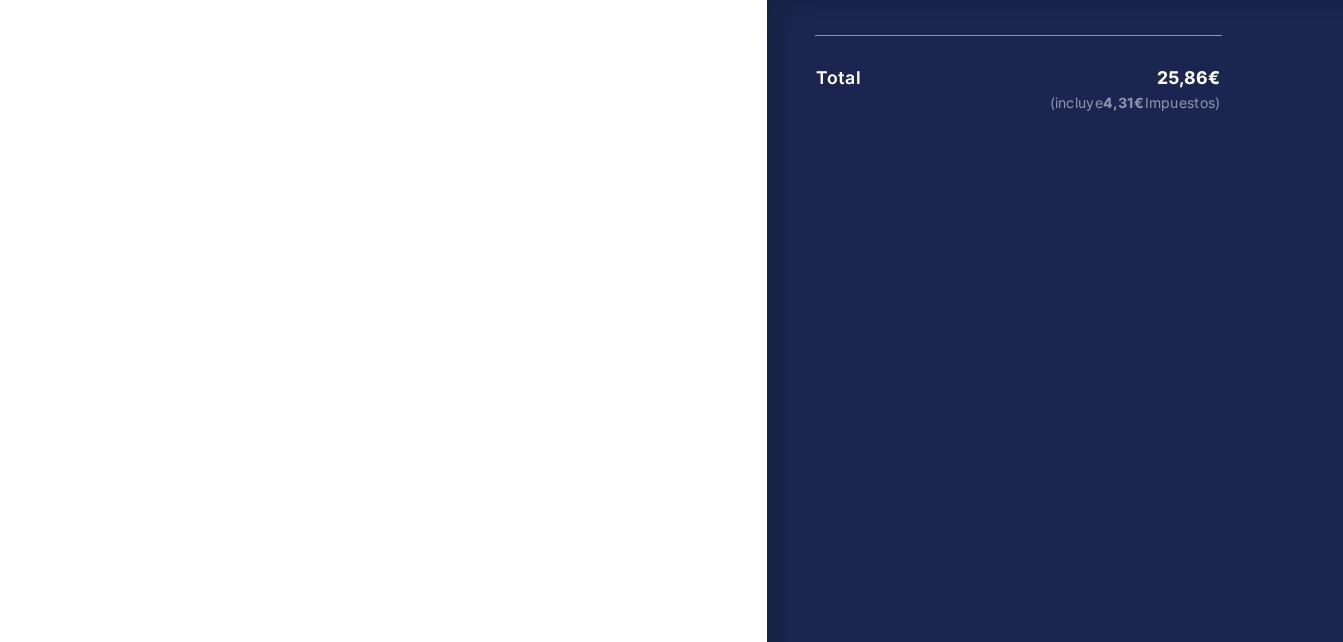 scroll, scrollTop: 0, scrollLeft: 0, axis: both 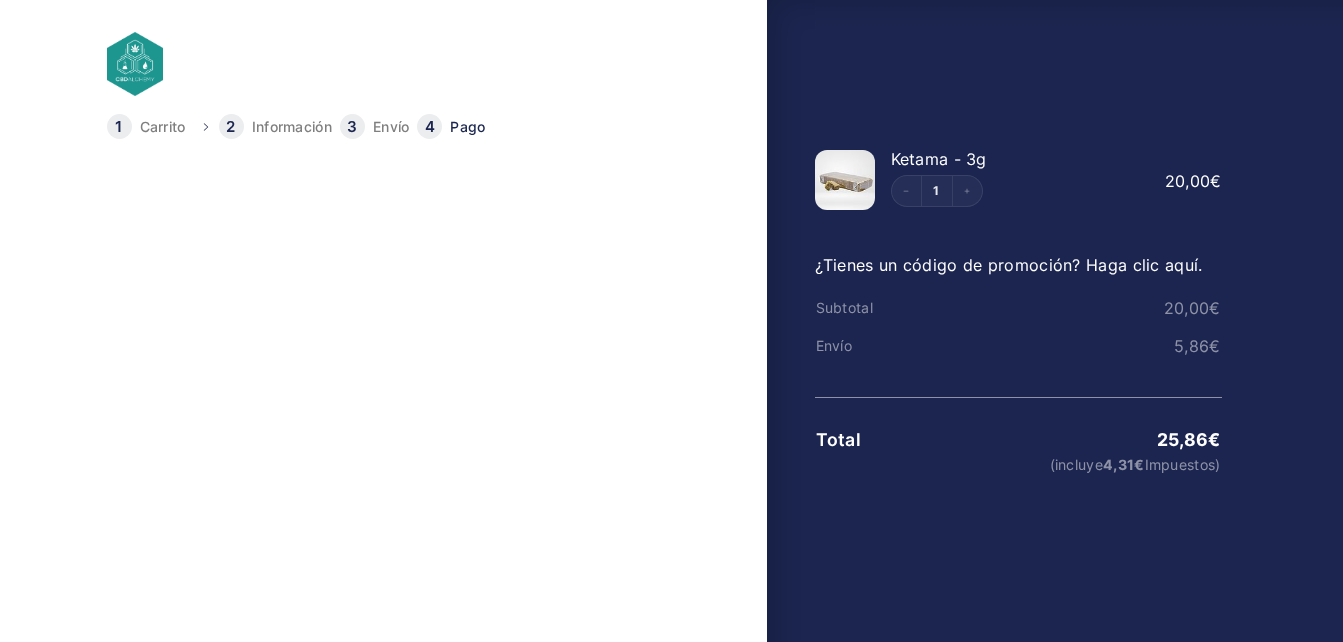 click on "Información" at bounding box center (279, 126) 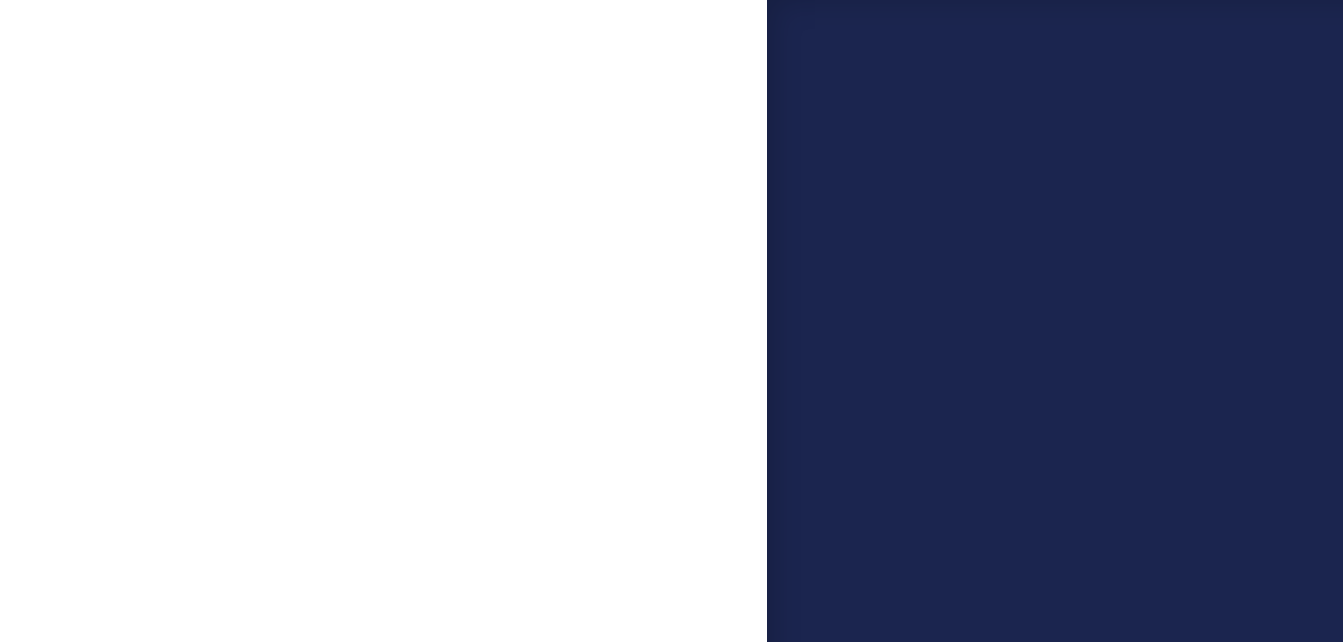 scroll, scrollTop: 746, scrollLeft: 0, axis: vertical 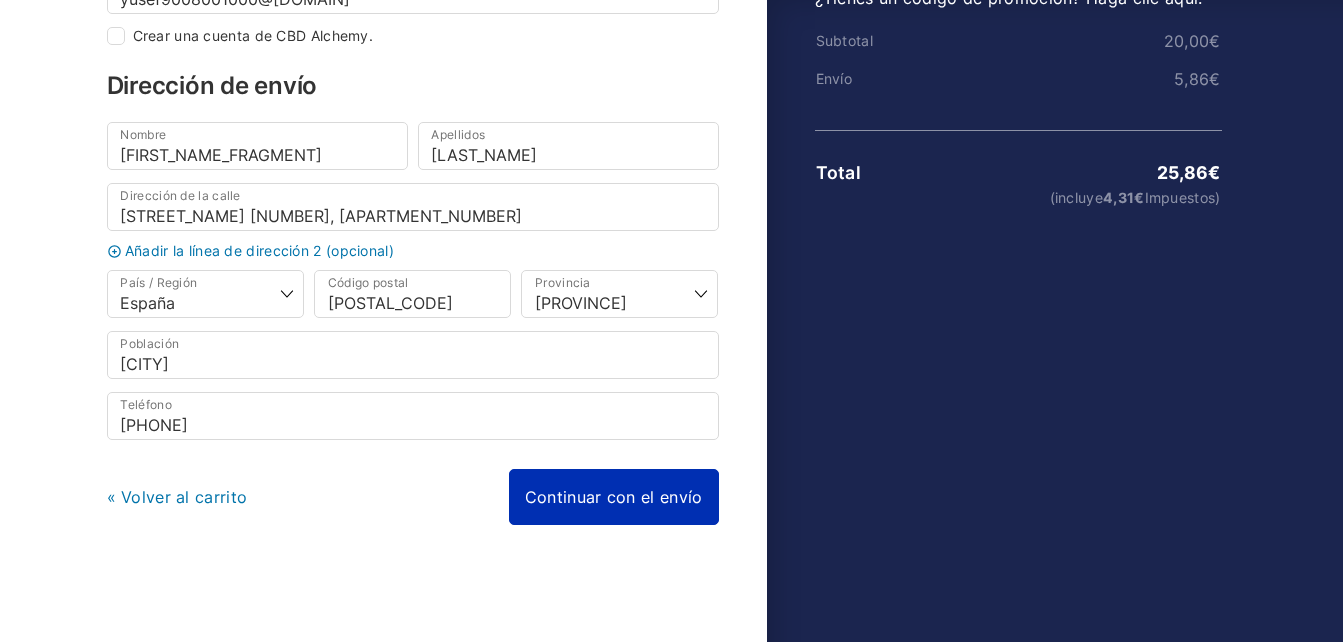 click on "Continuar con el envío" at bounding box center (614, 497) 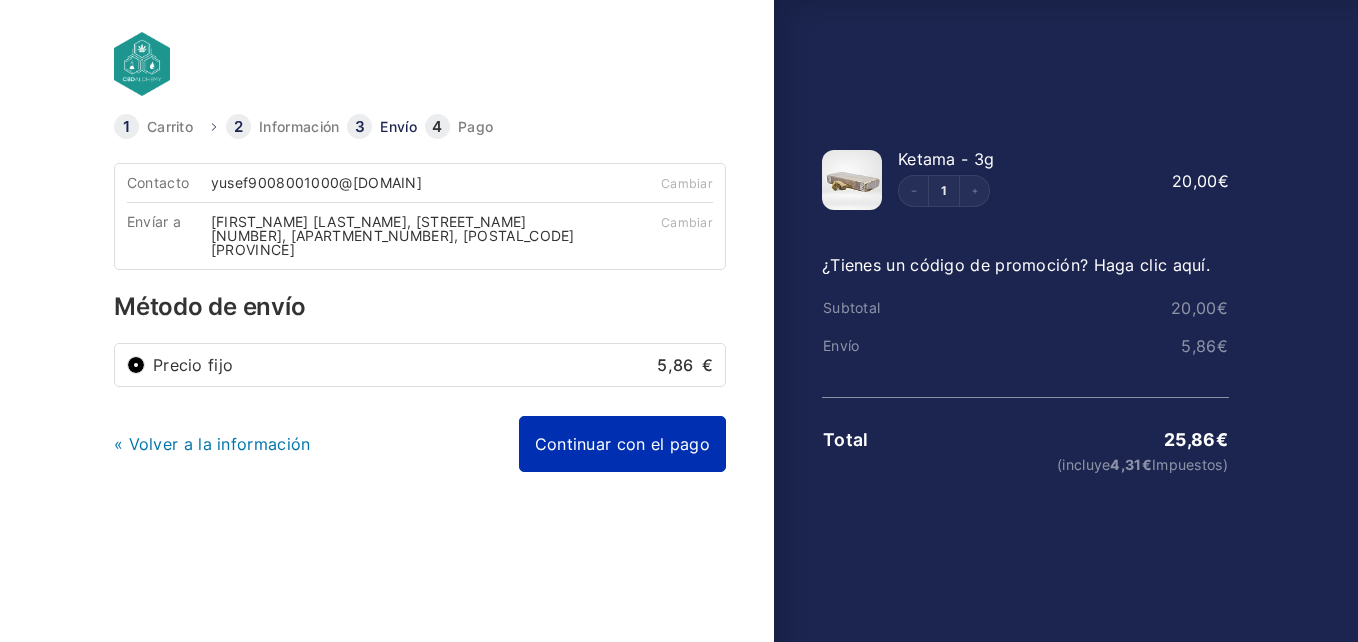 click on "Continuar con el pago" at bounding box center [622, 444] 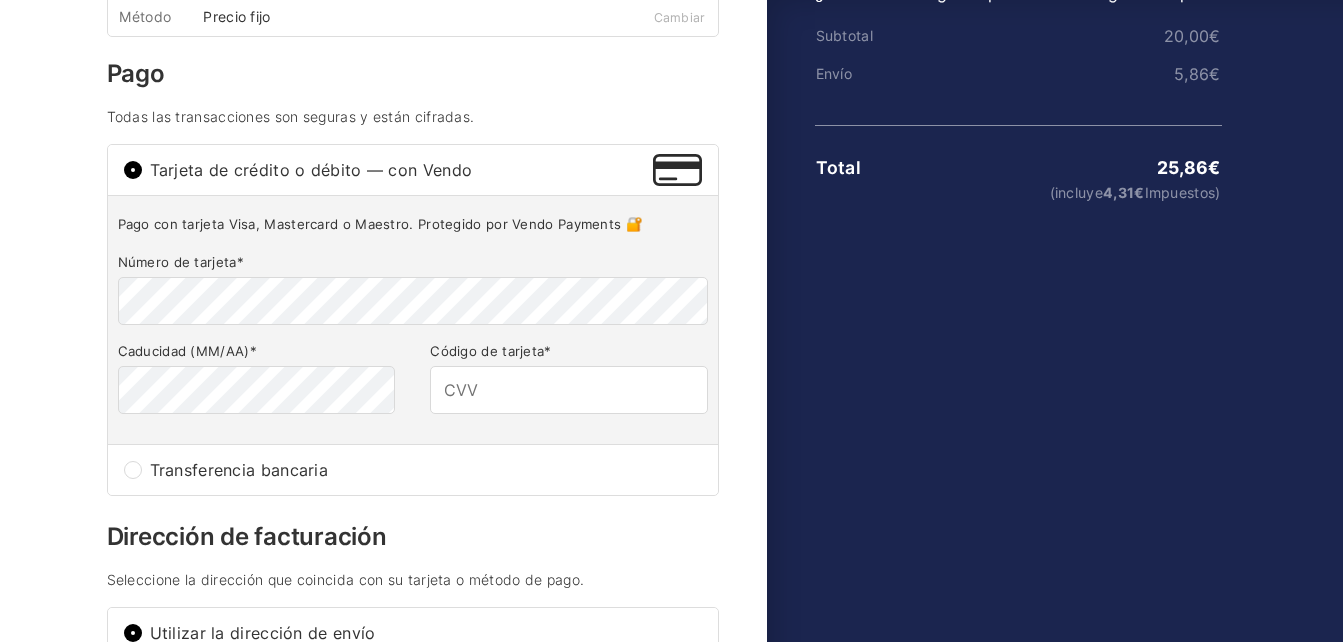 scroll, scrollTop: 383, scrollLeft: 0, axis: vertical 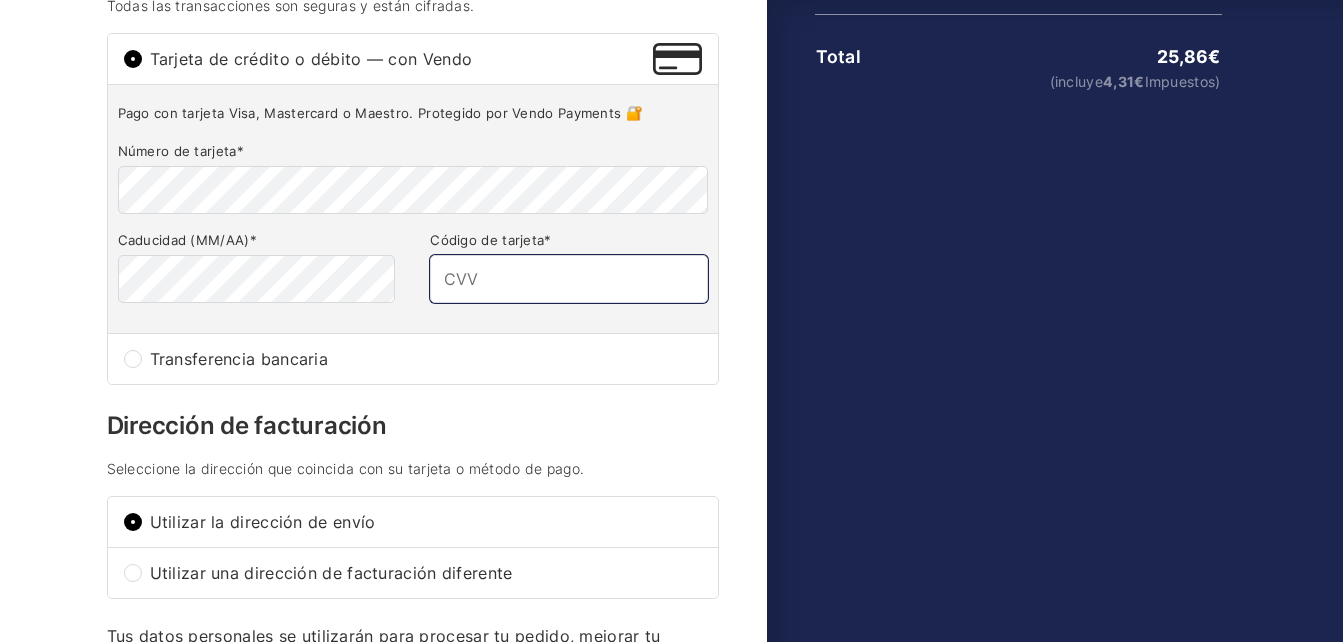 click on "Código de tarjeta  *" at bounding box center [568, 279] 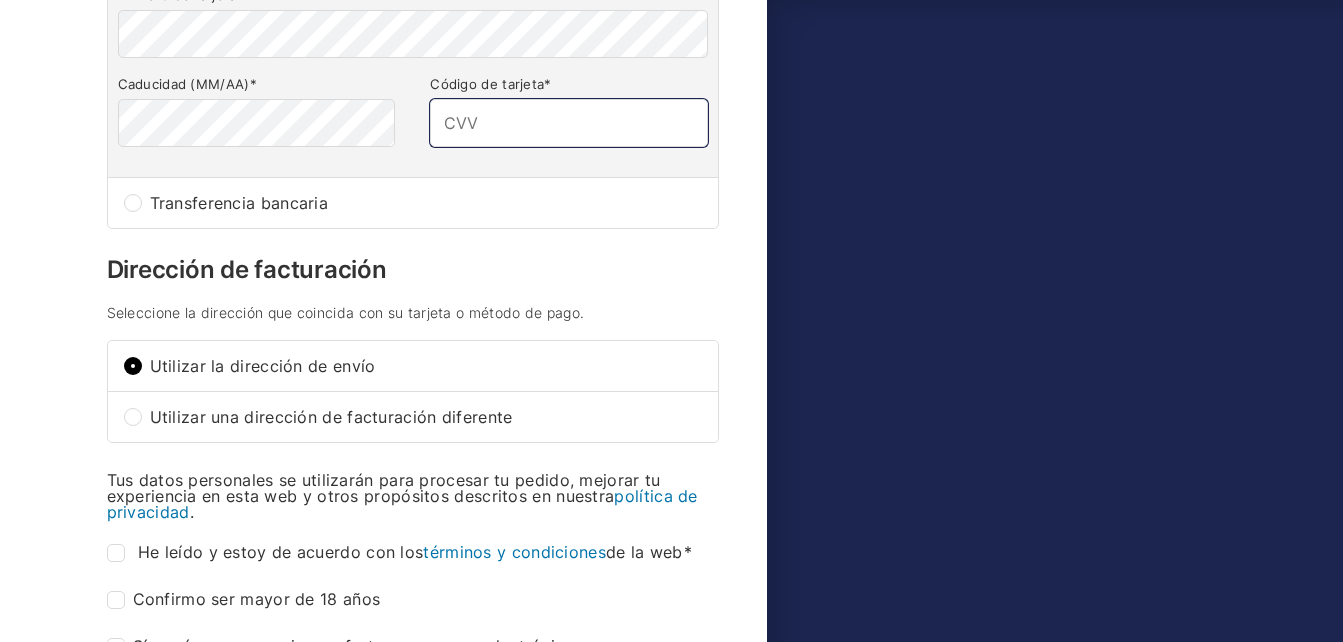 scroll, scrollTop: 550, scrollLeft: 0, axis: vertical 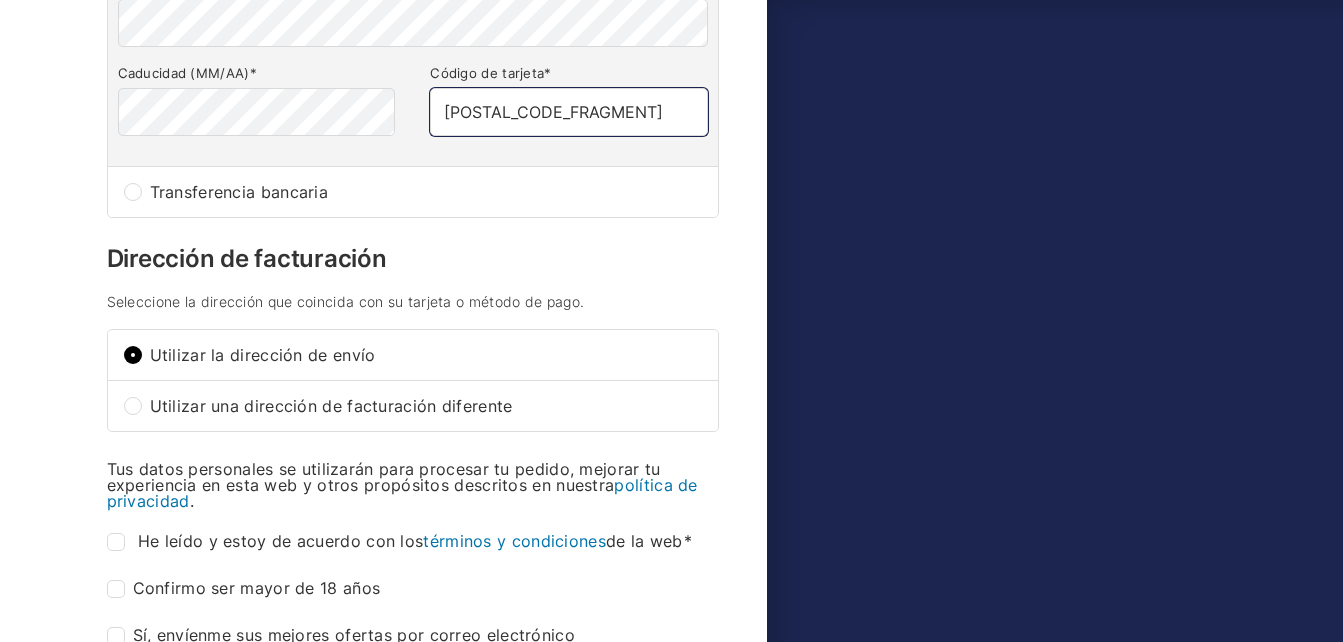 type on "[POSTAL_CODE_FRAGMENT]" 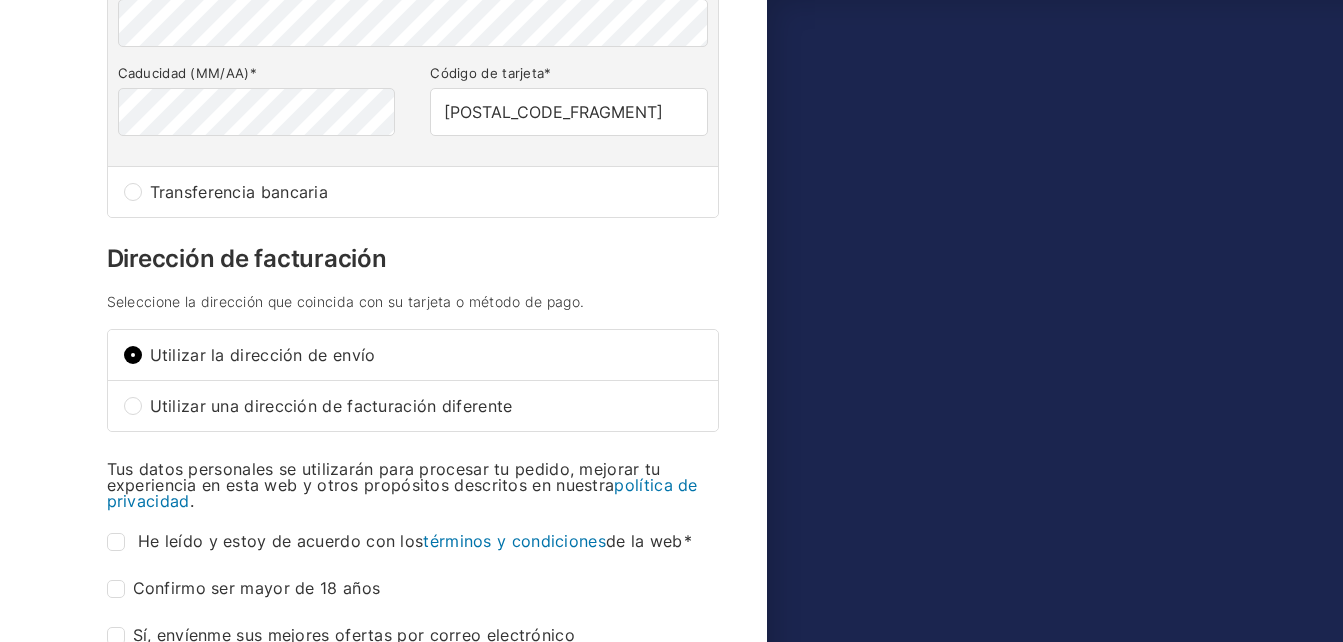 click on "Contacto [EMAIL] Cambiar Envíar a [FIRST] [LAST], [STREET] [NUMBER], [APARTMENT], [POSTAL_CODE] [CITY], [PROVINCE] Cambiar Método Precio fijo Cambiar
Pago
Todas las transacciones son seguras y están cifradas.
Tarjeta de crédito o débito — con Vendo
Pago con tarjeta Visa, Mastercard o Maestro. Protegido por Vendo Payments 🔐
Número de tarjeta  *
Caducidad (MM/AA)  *
Código de tarjeta  *
[NUMBER]
Transferencia bancaria" at bounding box center [413, 206] 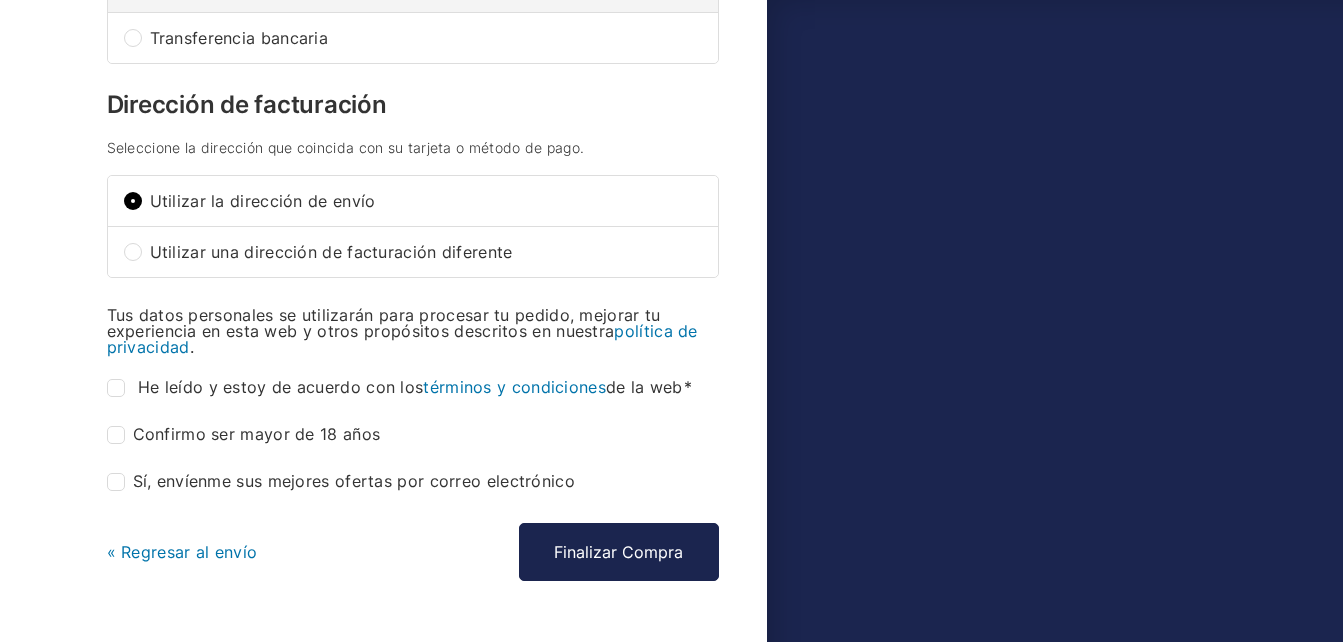 scroll, scrollTop: 746, scrollLeft: 0, axis: vertical 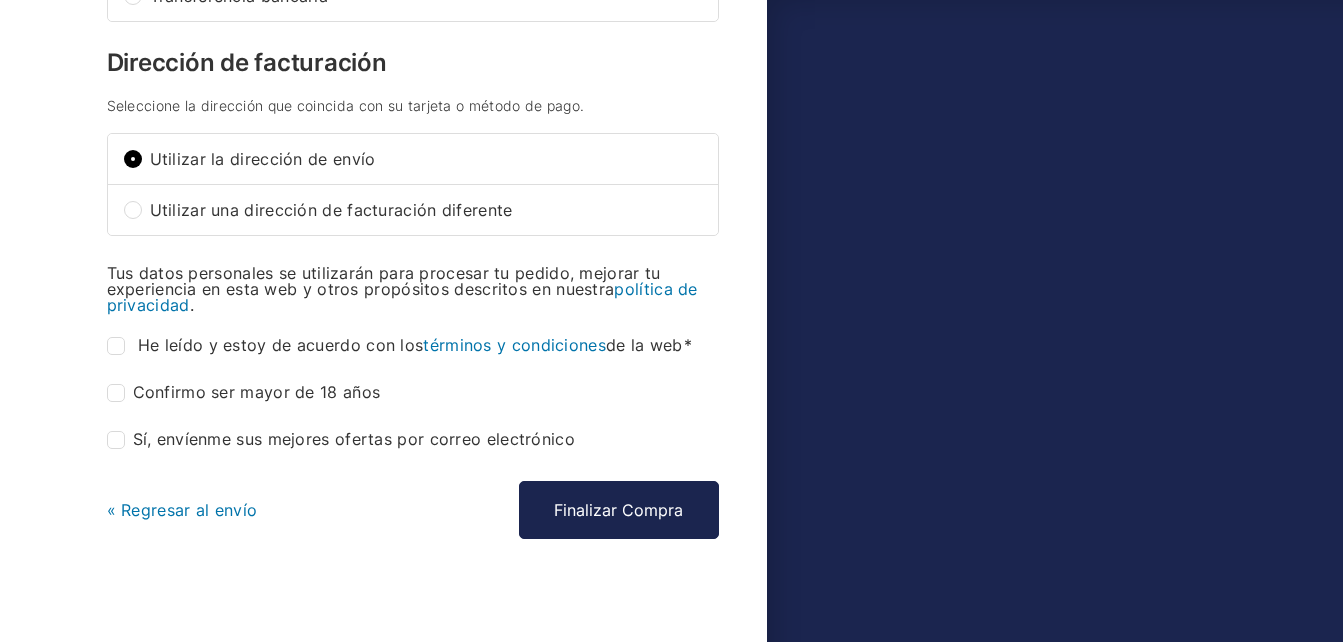 click on "He leído y estoy de acuerdo con los términos y condiciones de la web *" at bounding box center (116, 346) 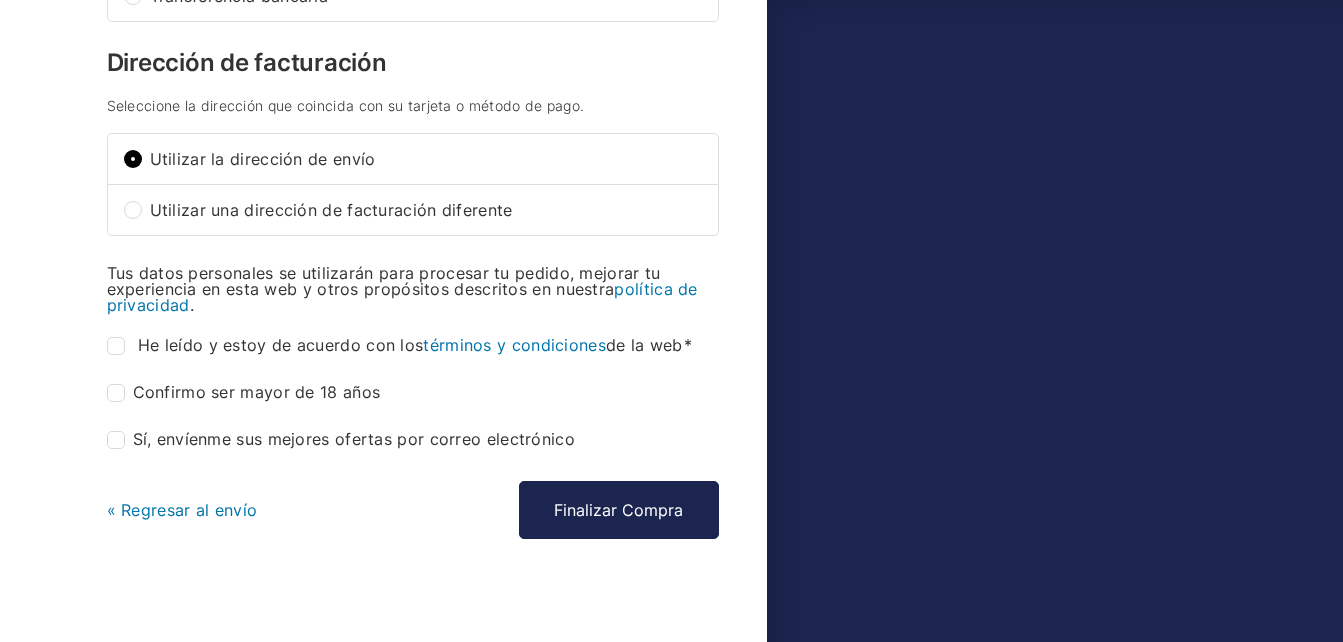 checkbox on "true" 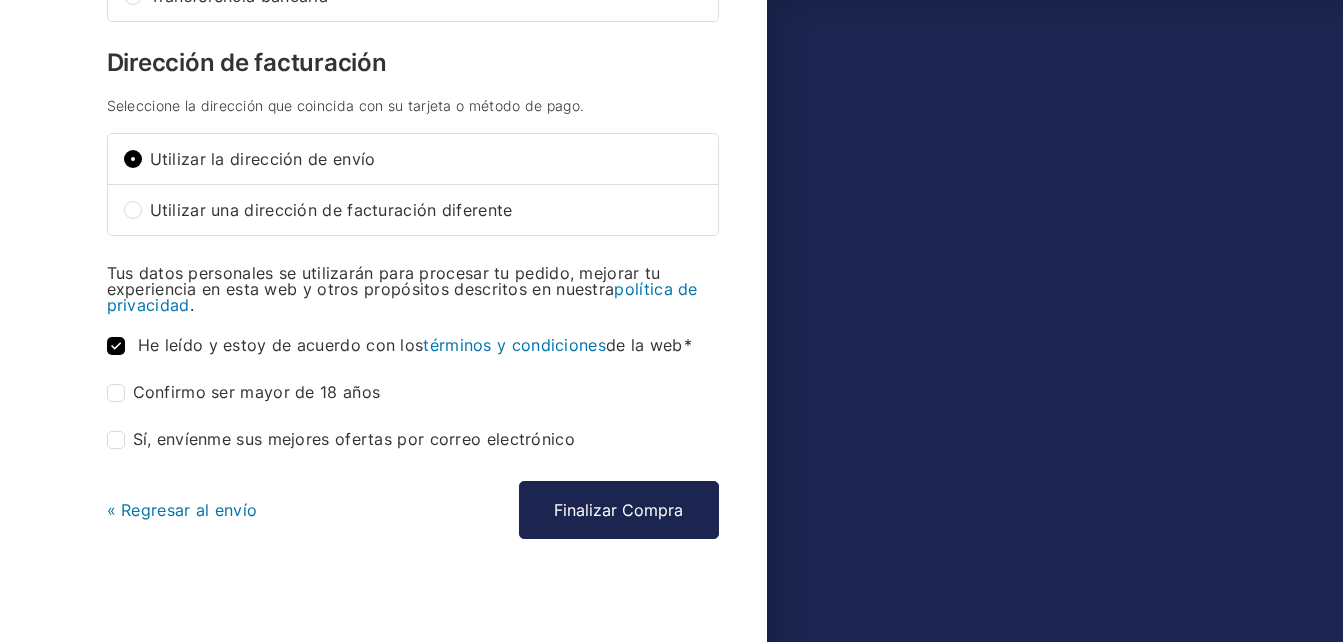 click on "Confirmo ser mayor de 18 años  *" at bounding box center (244, 393) 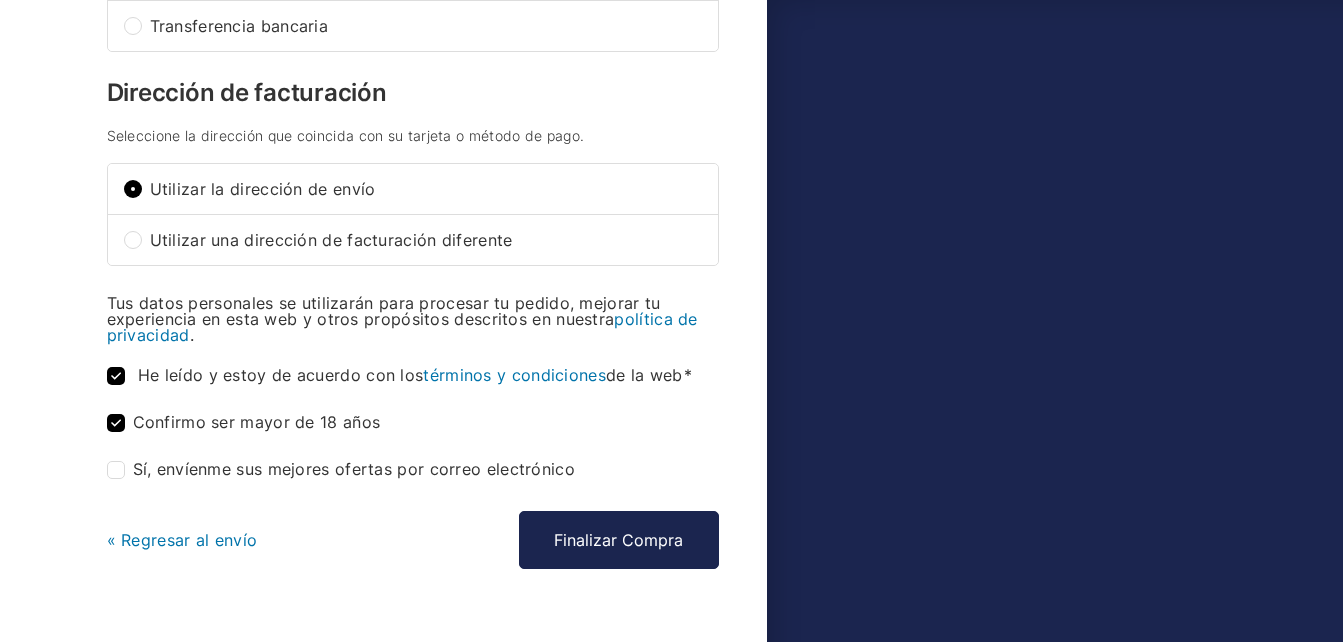 scroll, scrollTop: 717, scrollLeft: 0, axis: vertical 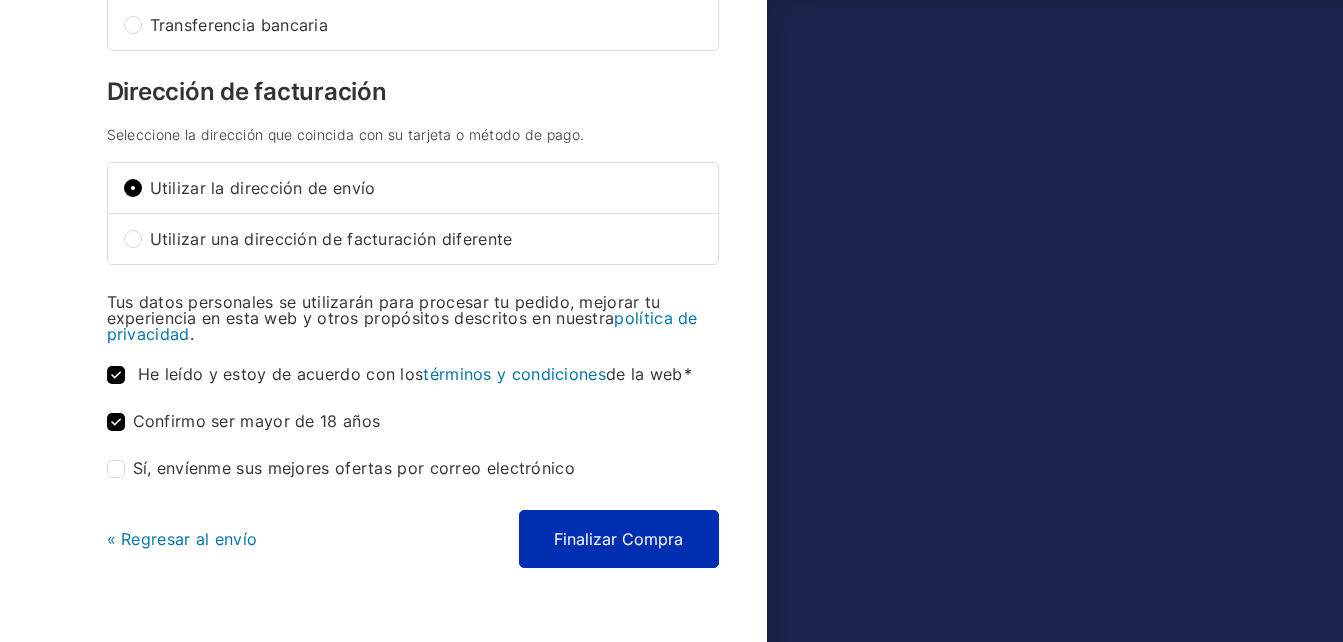 click on "Finalizar Compra" at bounding box center (619, 539) 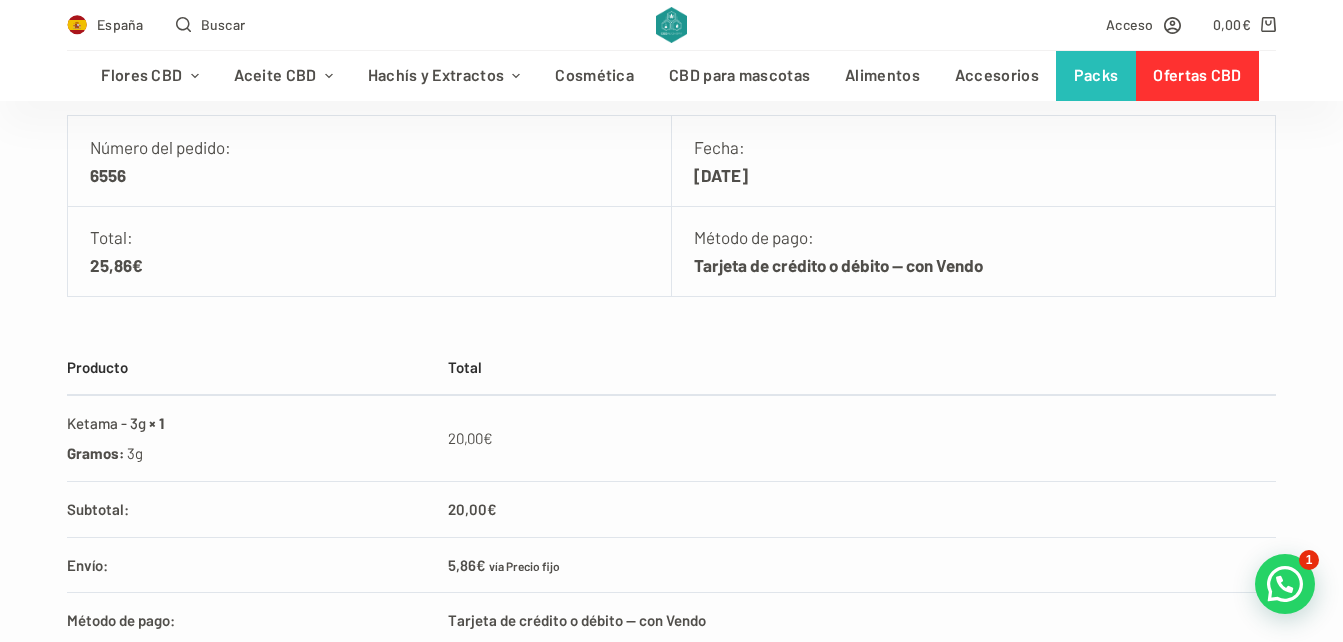 scroll, scrollTop: 0, scrollLeft: 0, axis: both 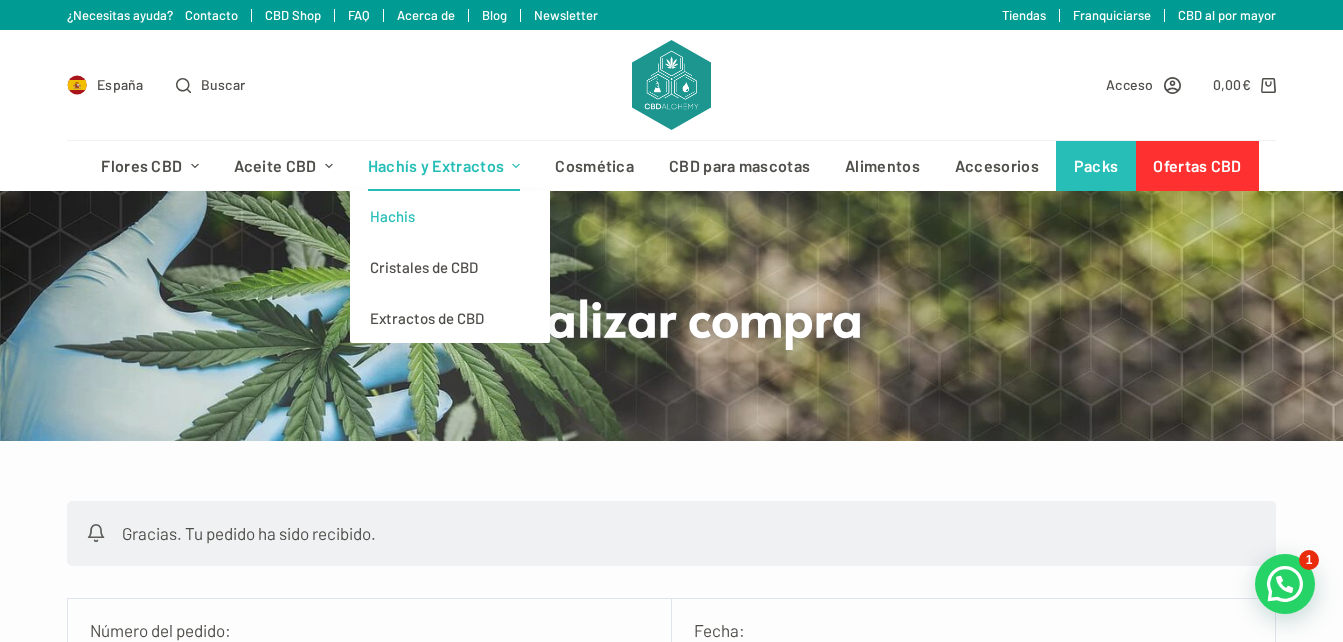 click on "Hachis" at bounding box center (450, 216) 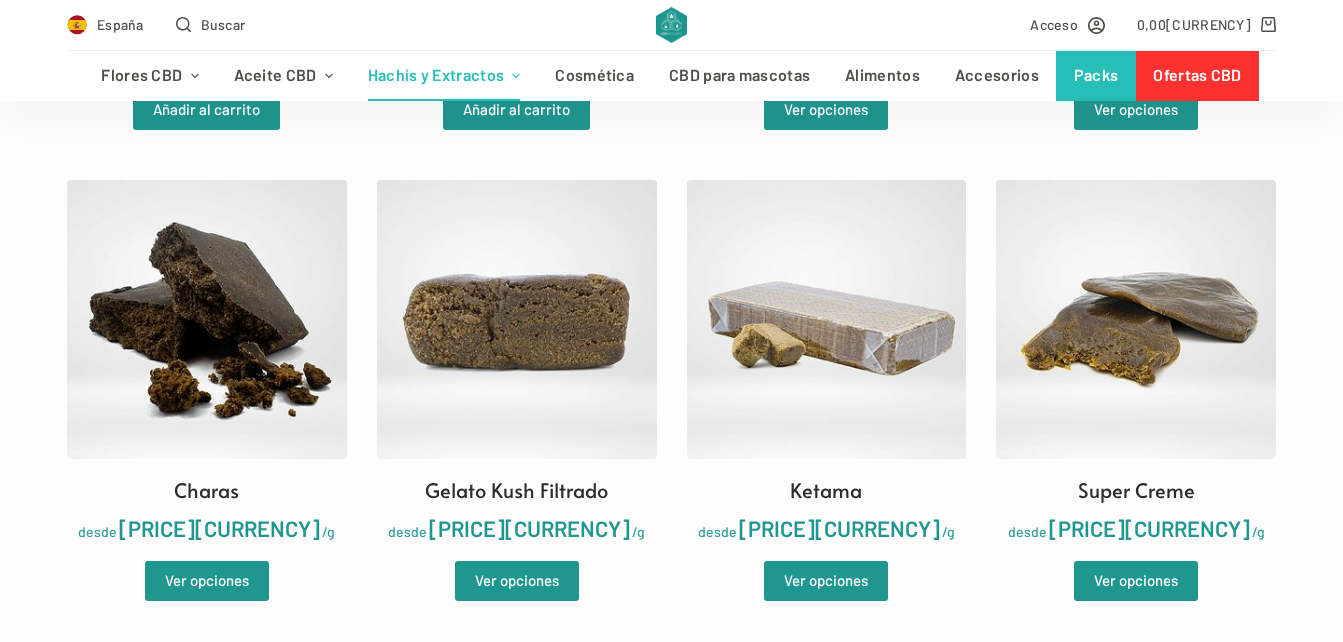 scroll, scrollTop: 1100, scrollLeft: 0, axis: vertical 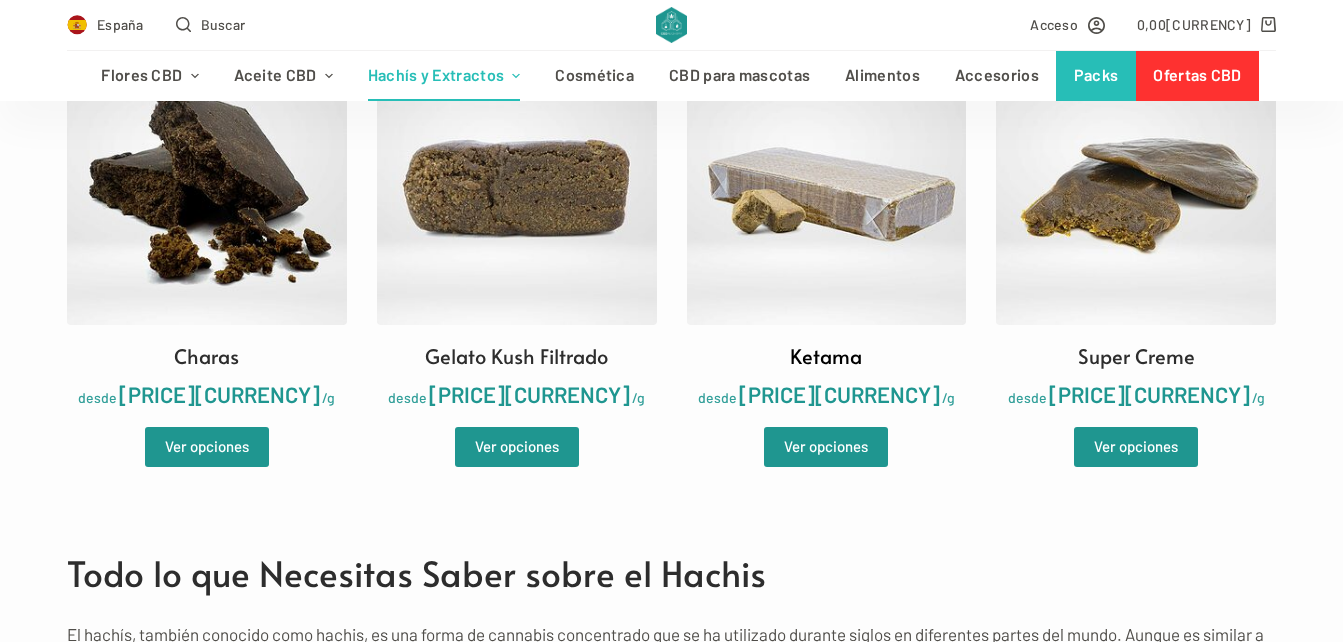 click at bounding box center (827, 186) 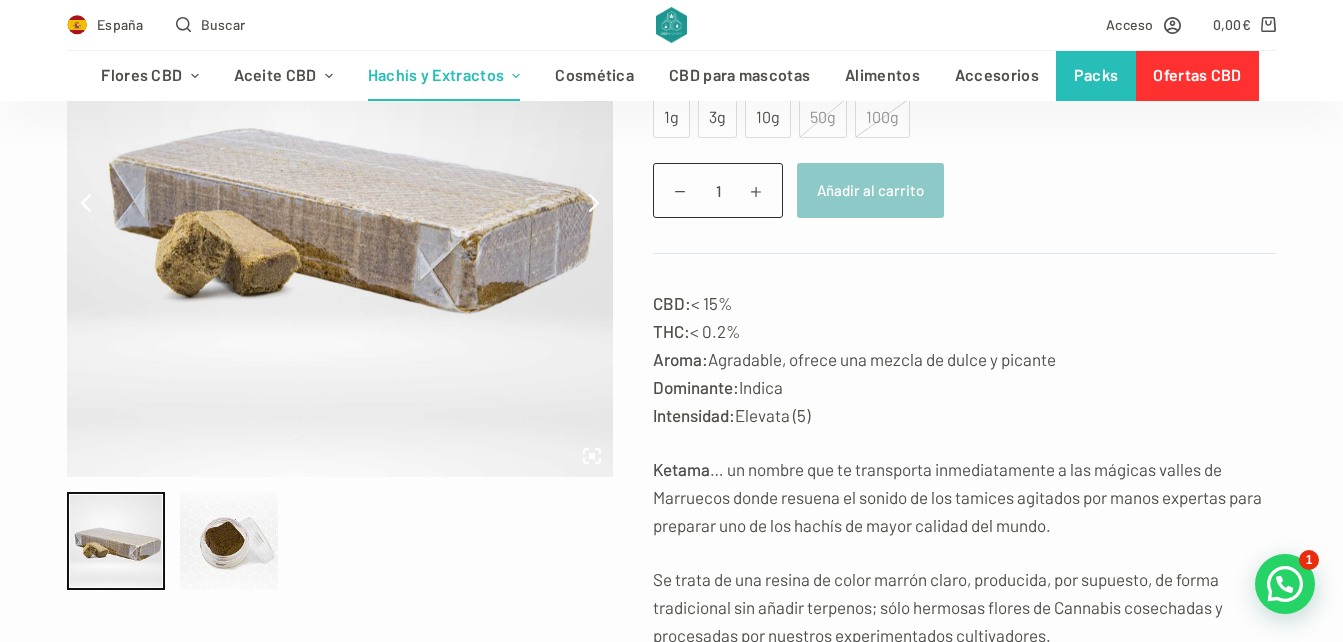 scroll, scrollTop: 367, scrollLeft: 0, axis: vertical 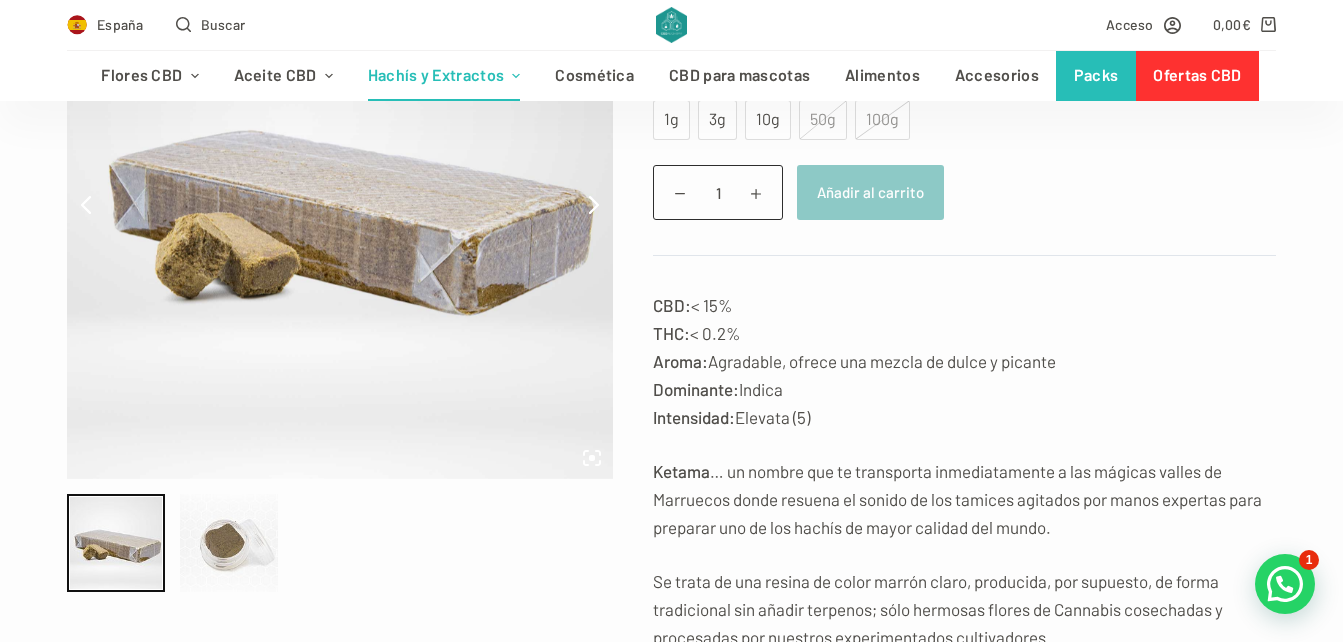 click at bounding box center [229, 543] 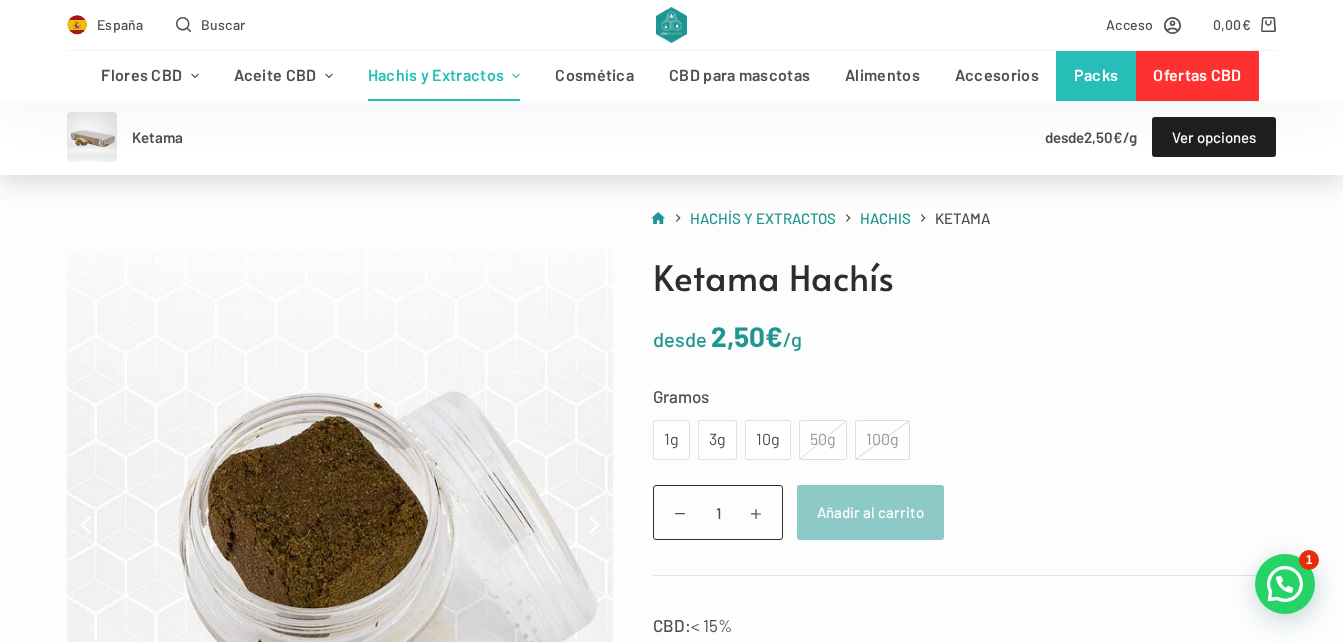 scroll, scrollTop: 0, scrollLeft: 0, axis: both 